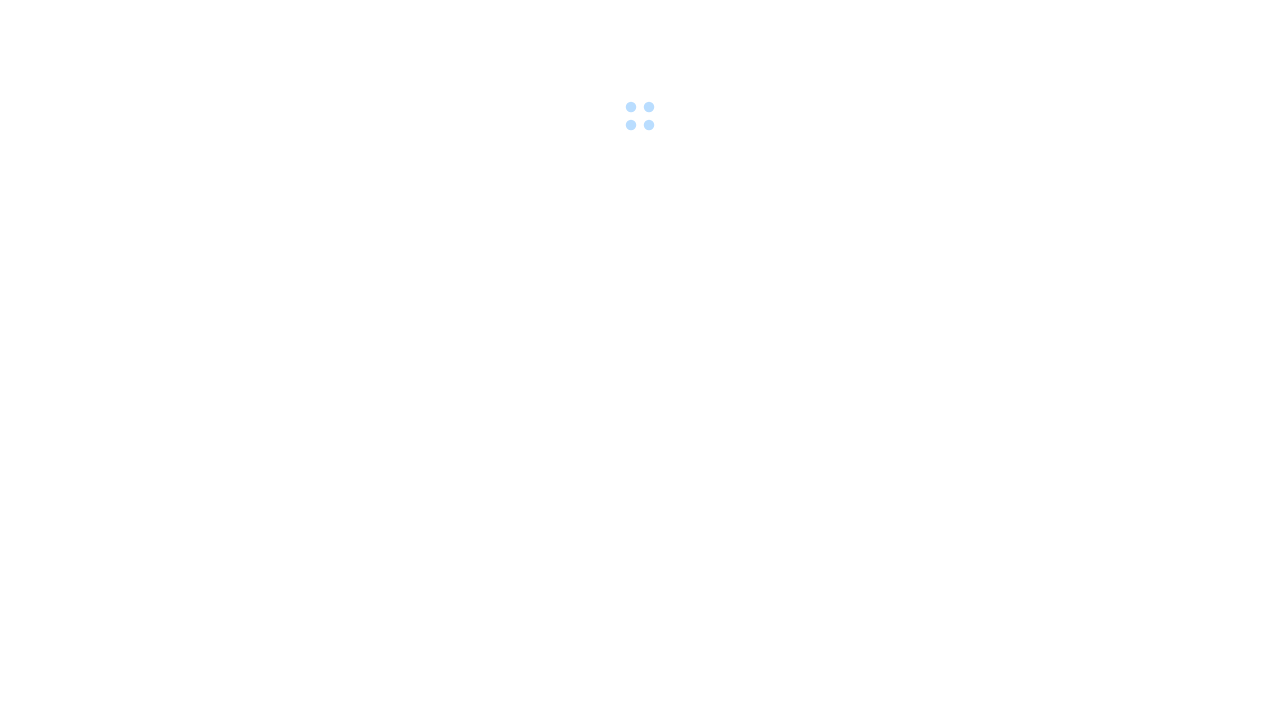 scroll, scrollTop: 0, scrollLeft: 0, axis: both 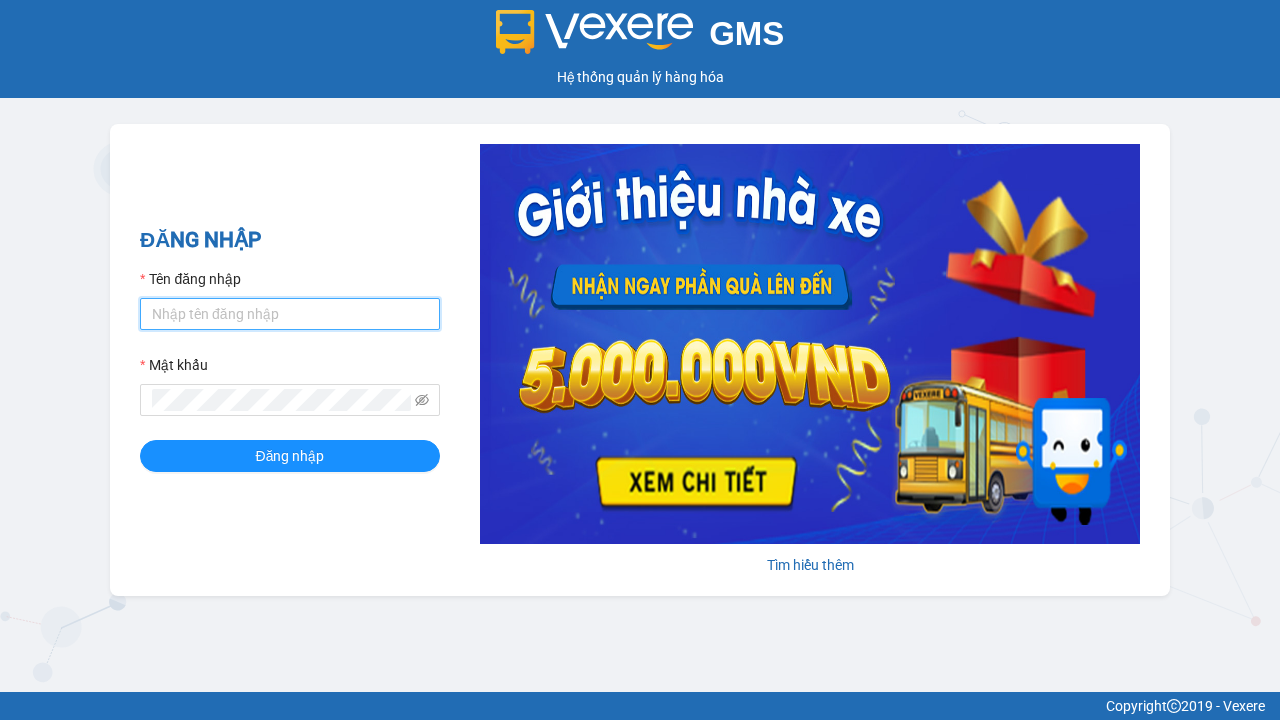 click on "Tên đăng nhập" at bounding box center (290, 314) 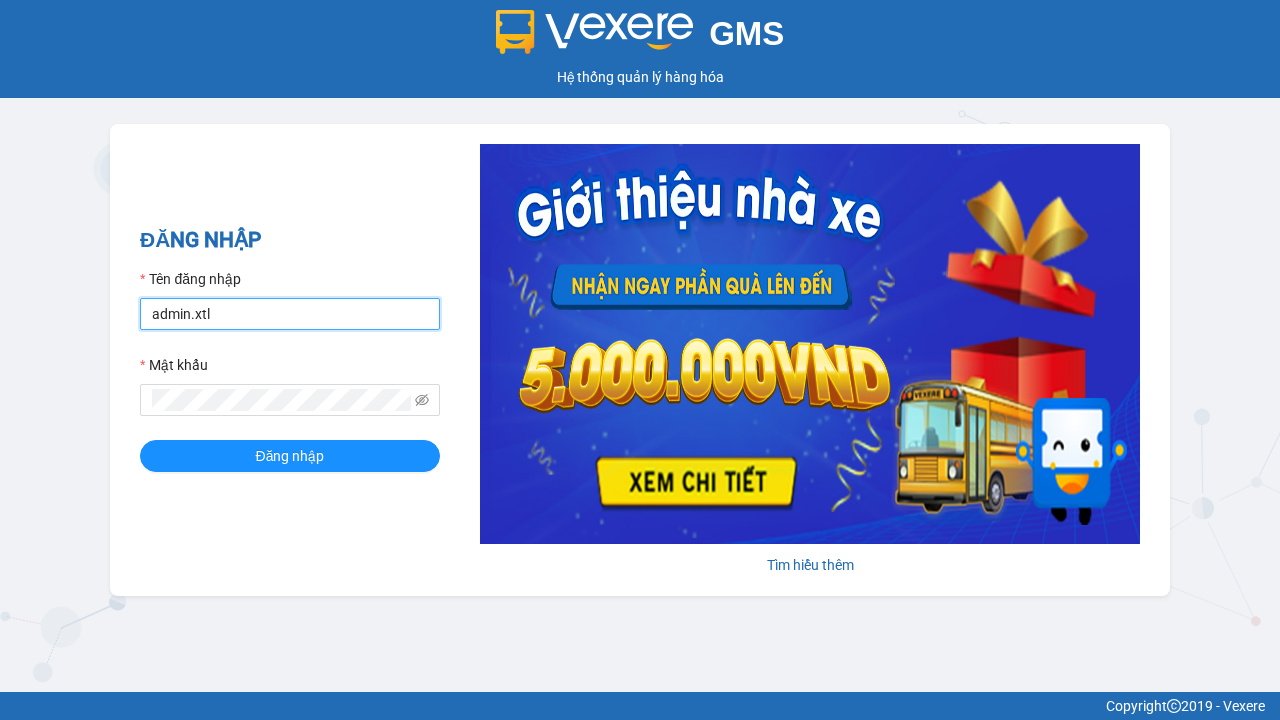type on "admin.xtl" 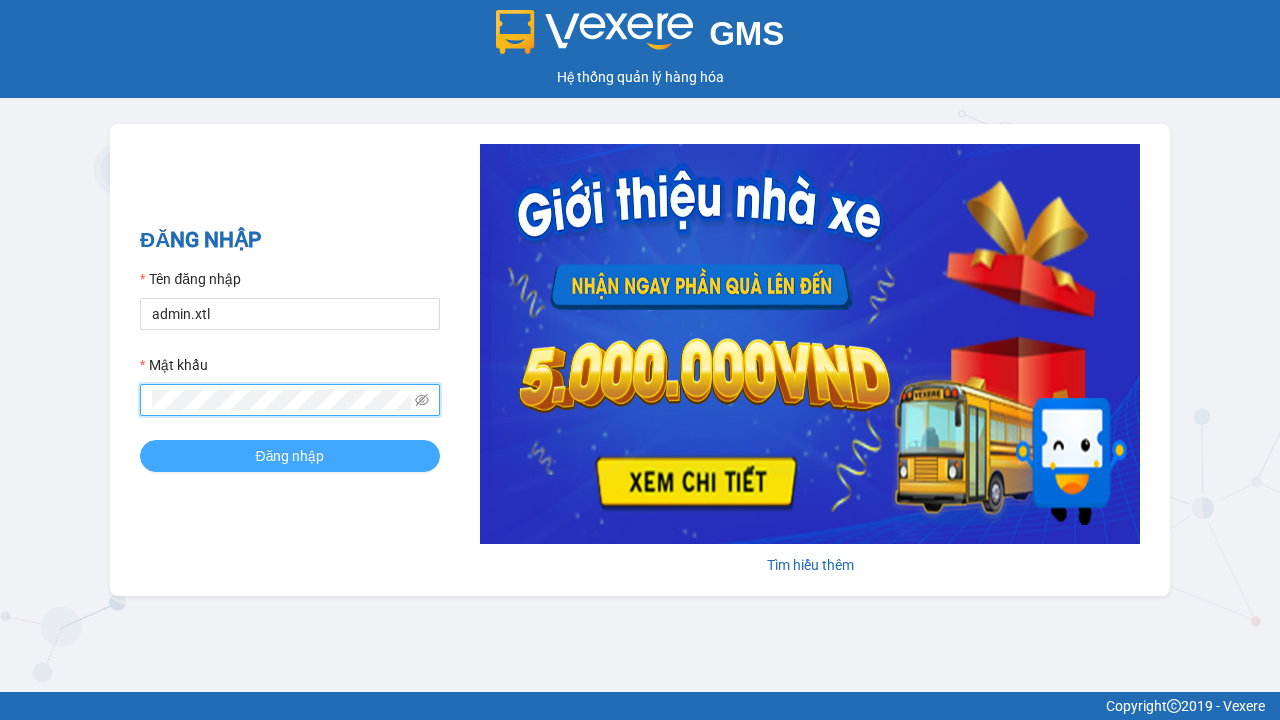 click on "Đăng nhập" at bounding box center [290, 456] 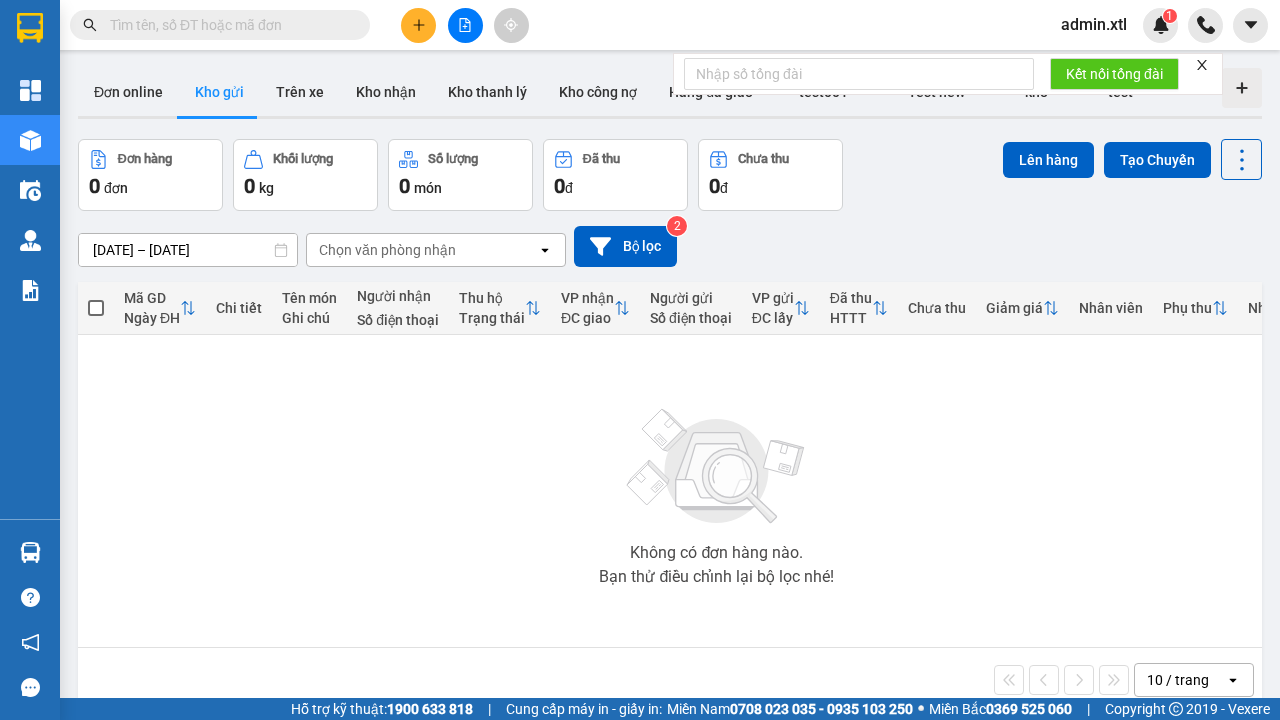click 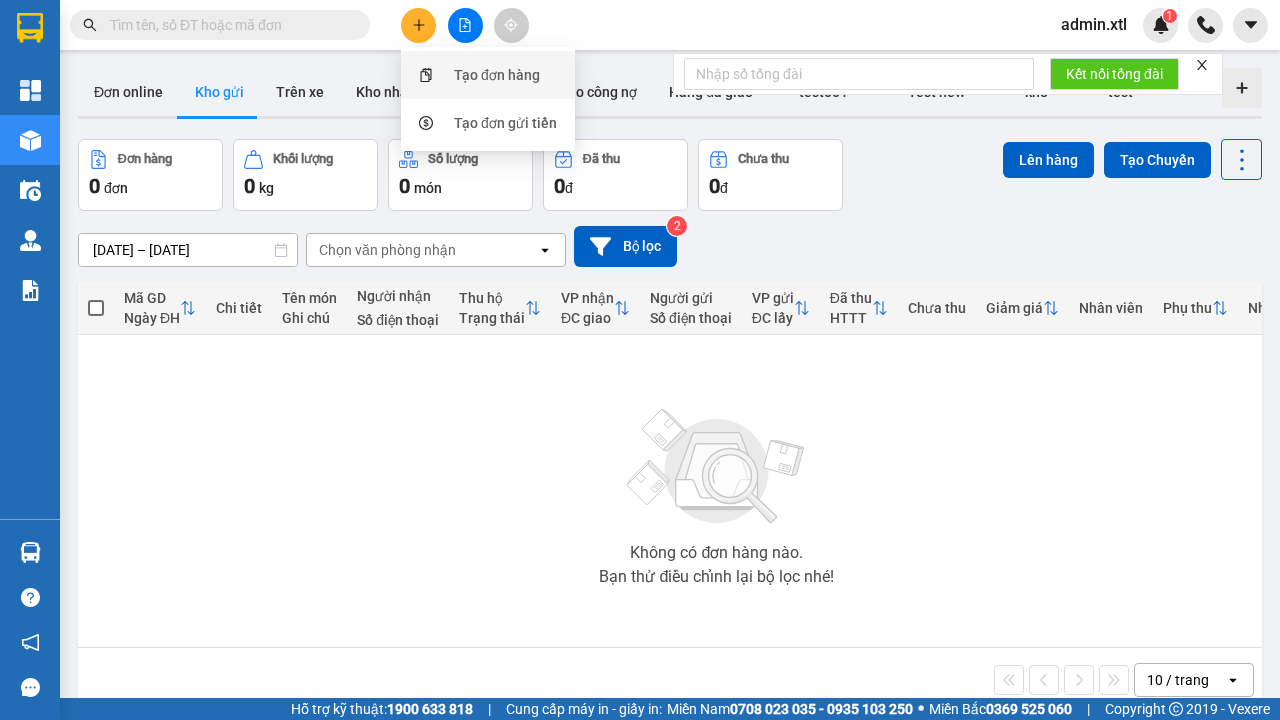click on "Tạo đơn hàng" at bounding box center (497, 75) 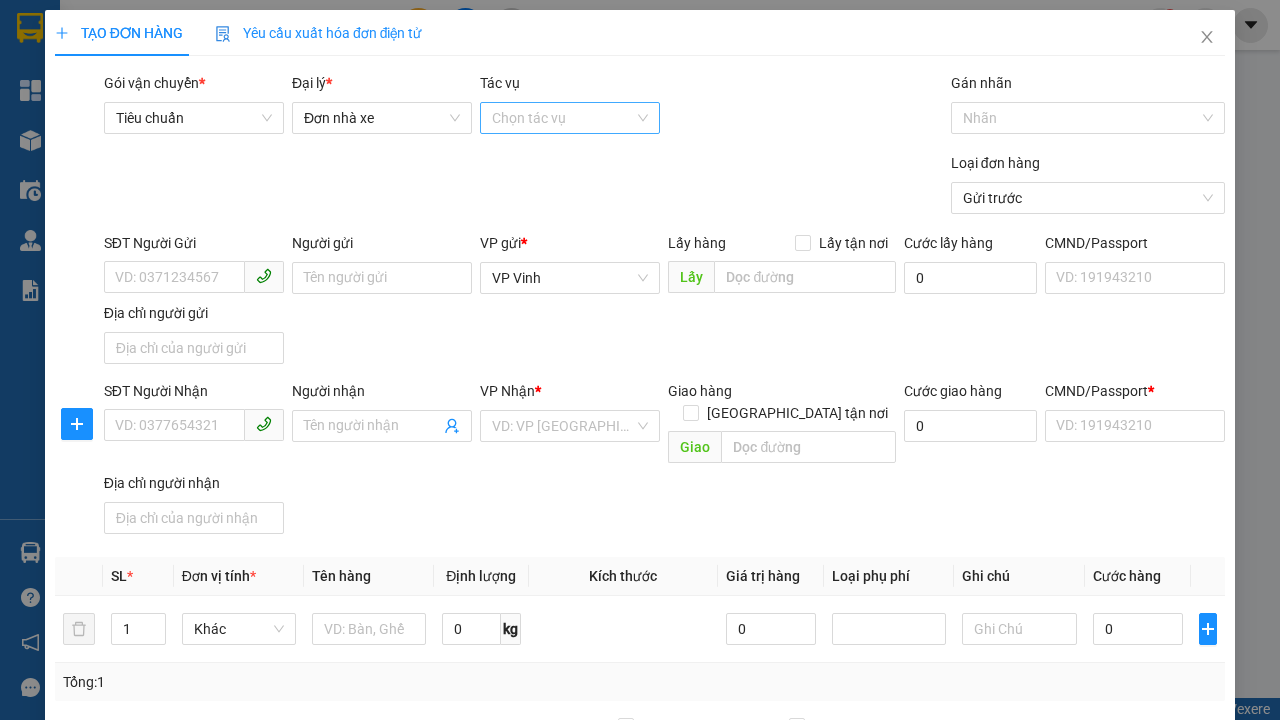 click on "Tác vụ" at bounding box center (563, 118) 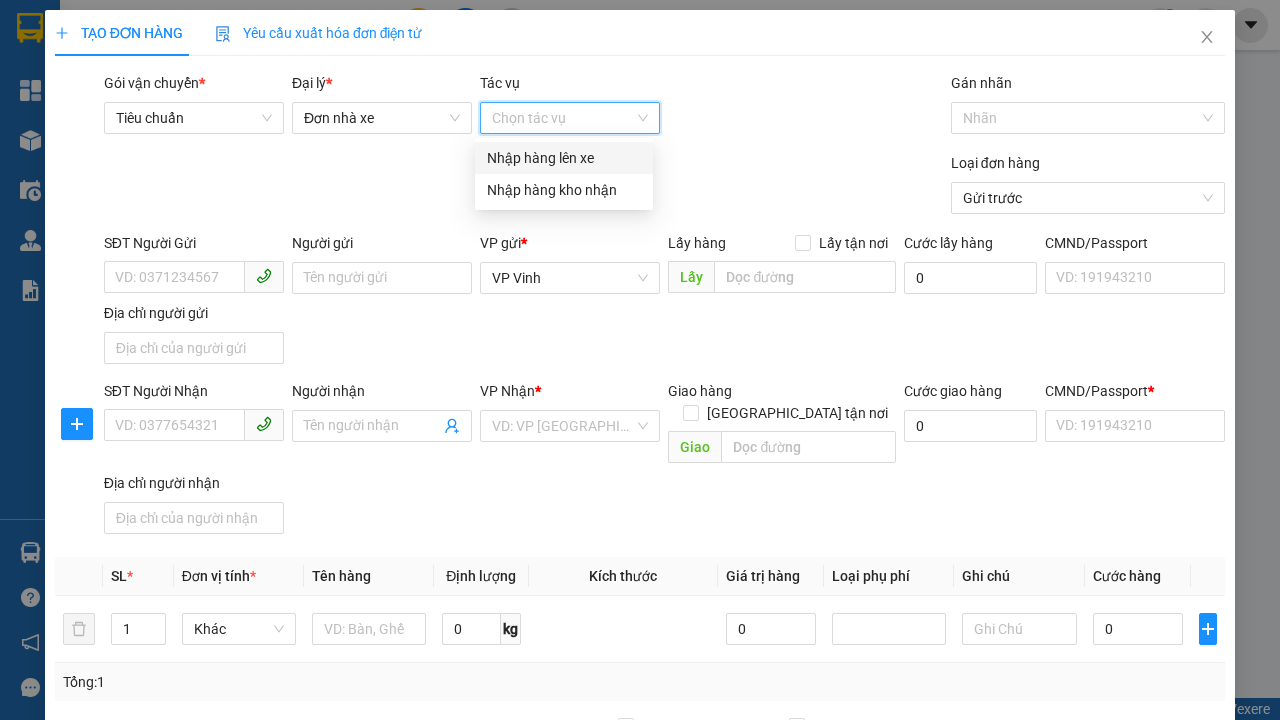click on "Nhập hàng lên xe" at bounding box center [564, 158] 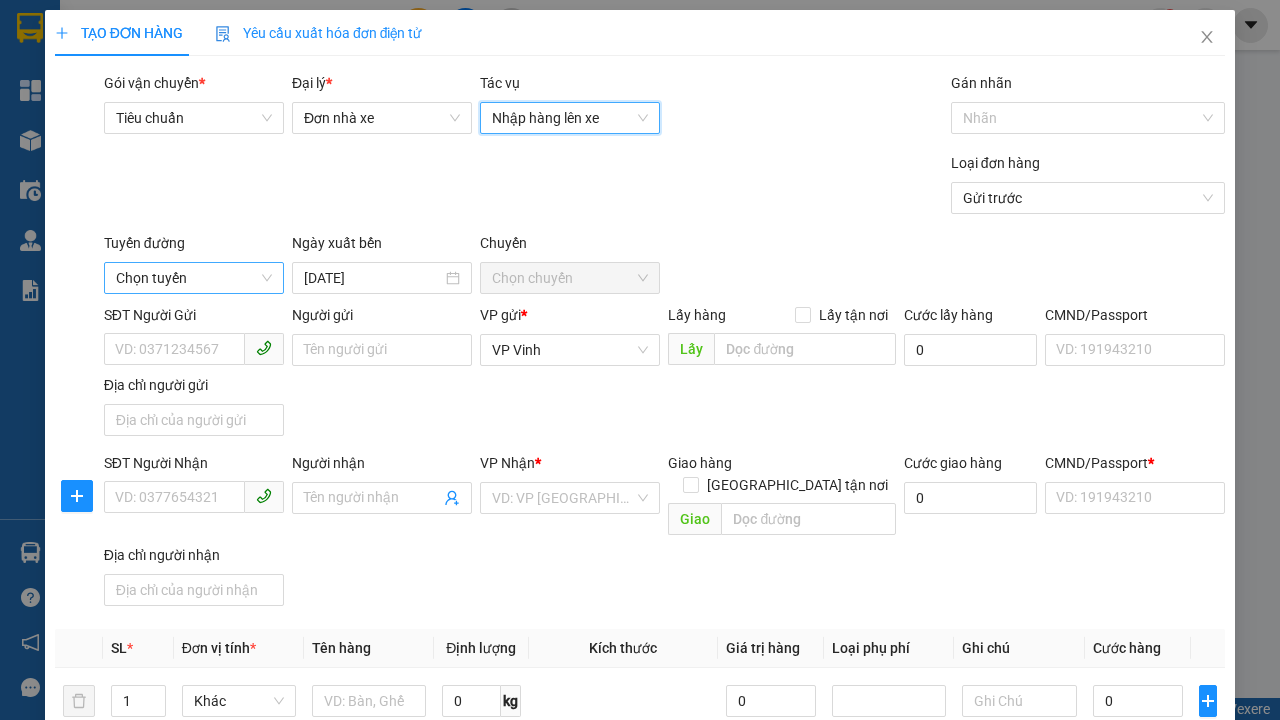 click on "Chọn tuyến" at bounding box center [194, 278] 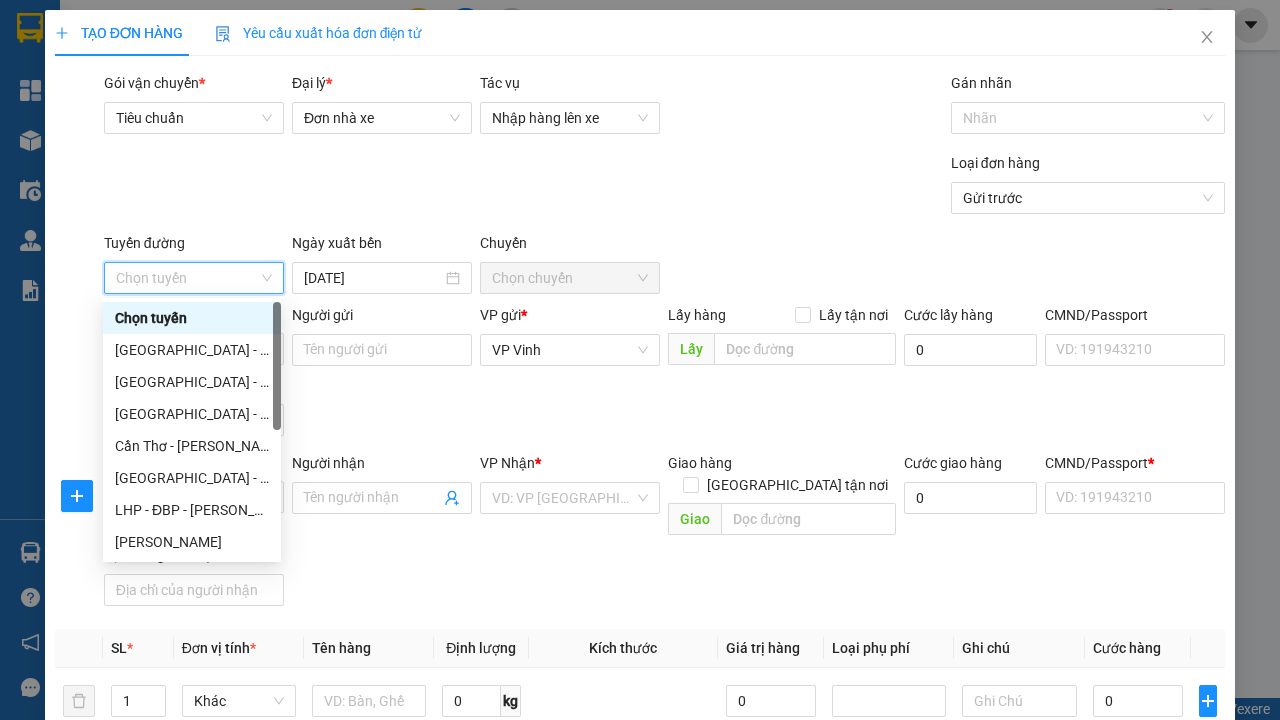 click on "[PERSON_NAME]" at bounding box center (192, 542) 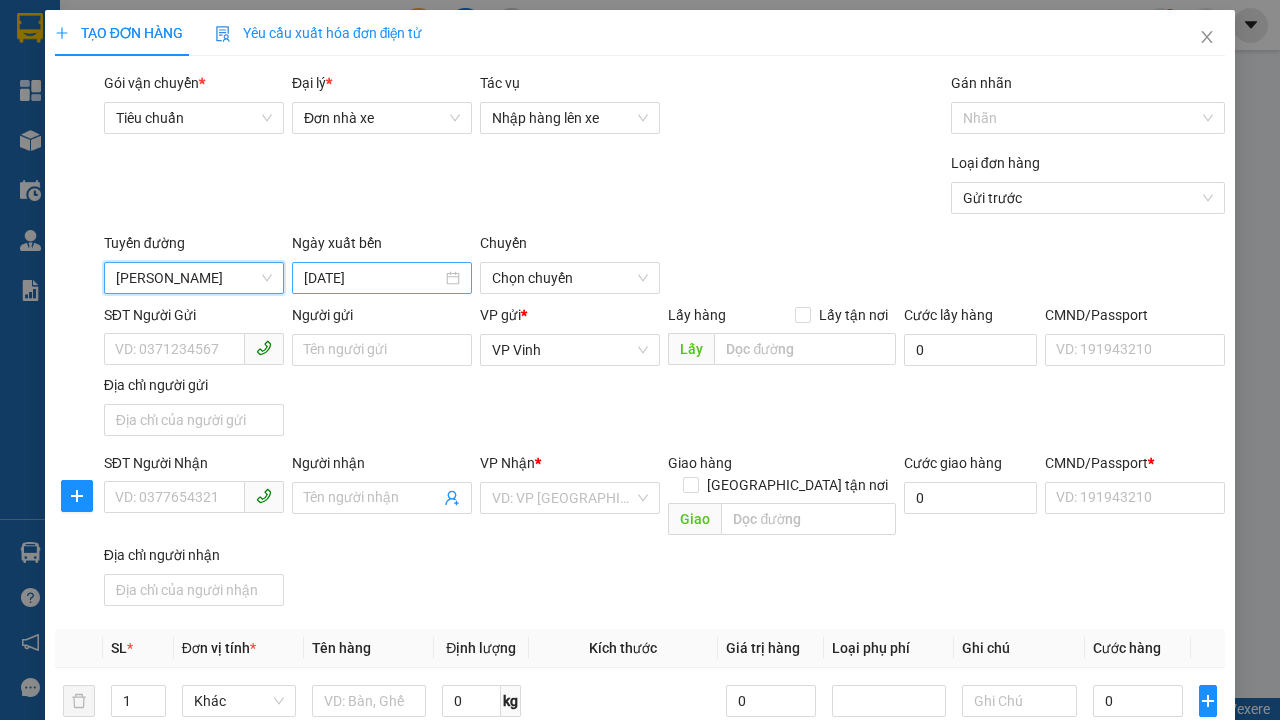 click on "[DATE]" at bounding box center (373, 278) 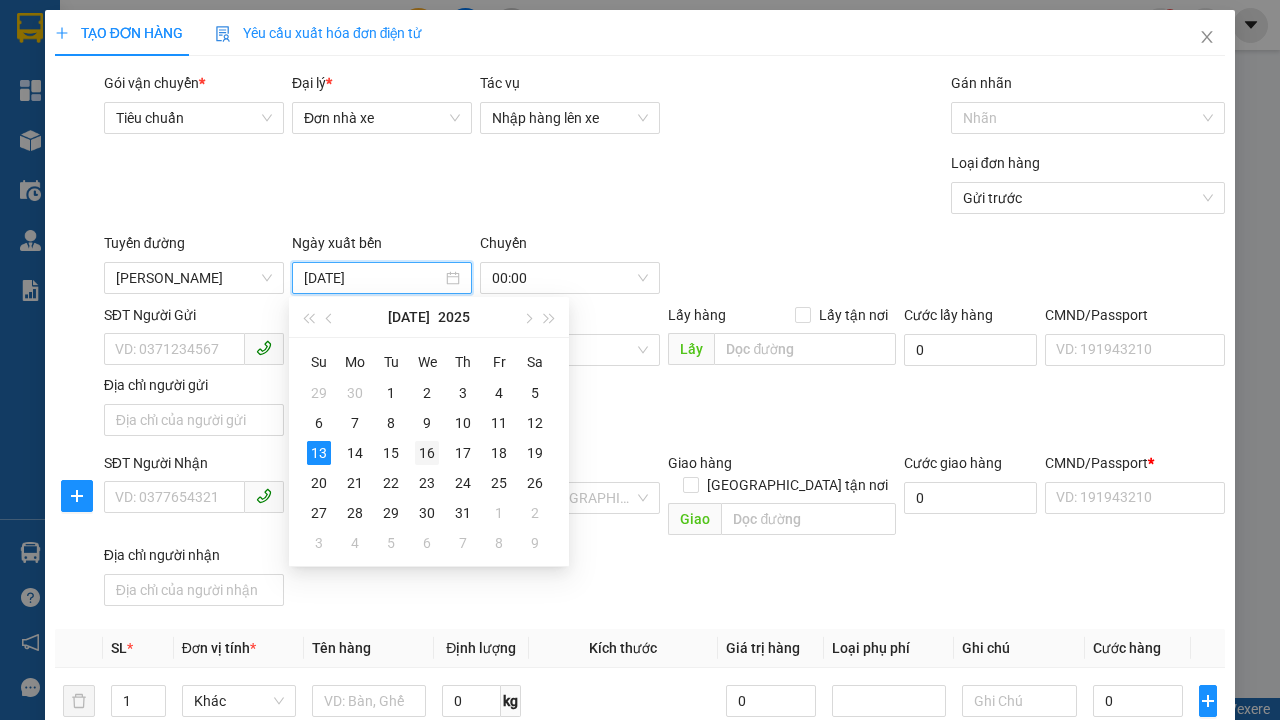 click on "16" at bounding box center (427, 453) 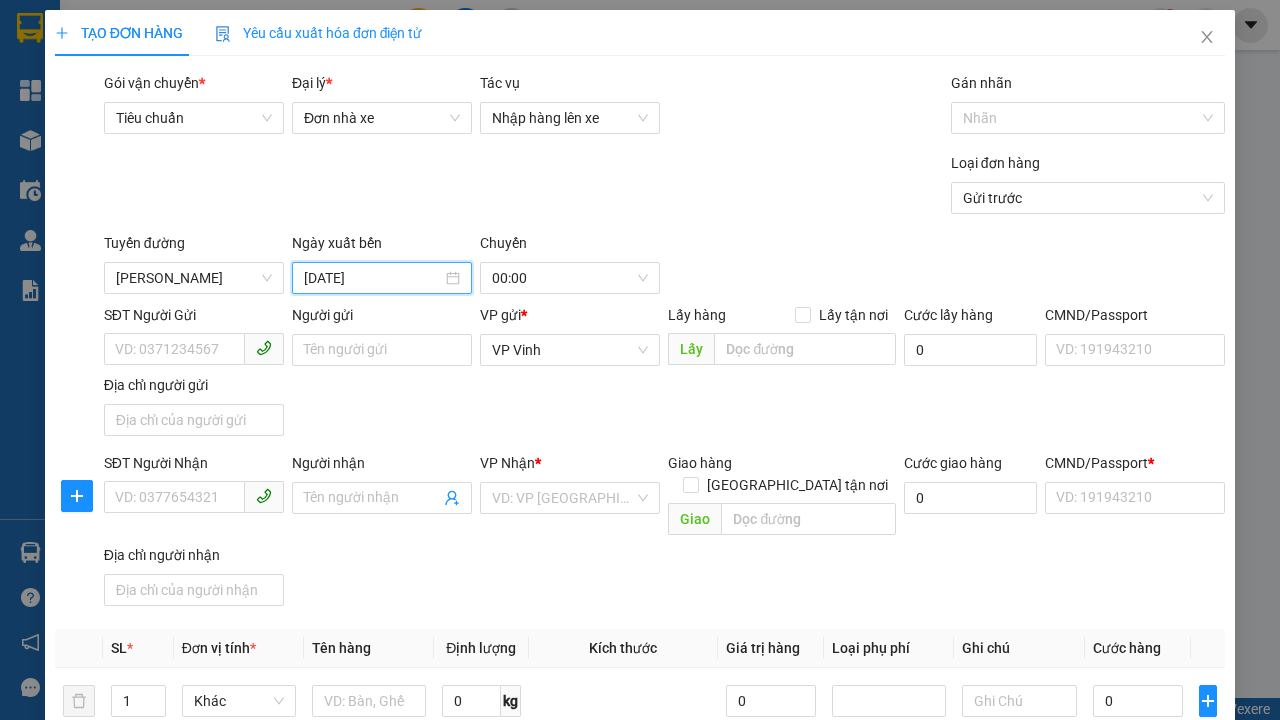 type on "[DATE]" 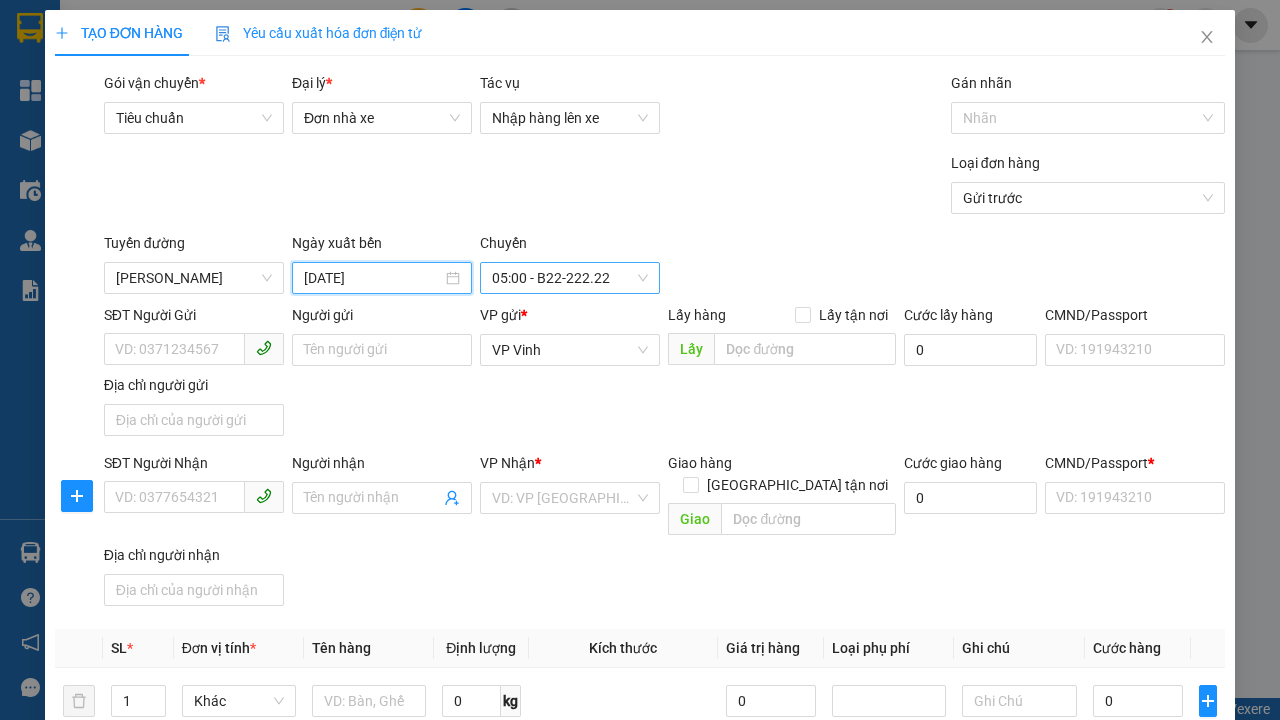 click on "05:00     - B22-222.22" at bounding box center [570, 278] 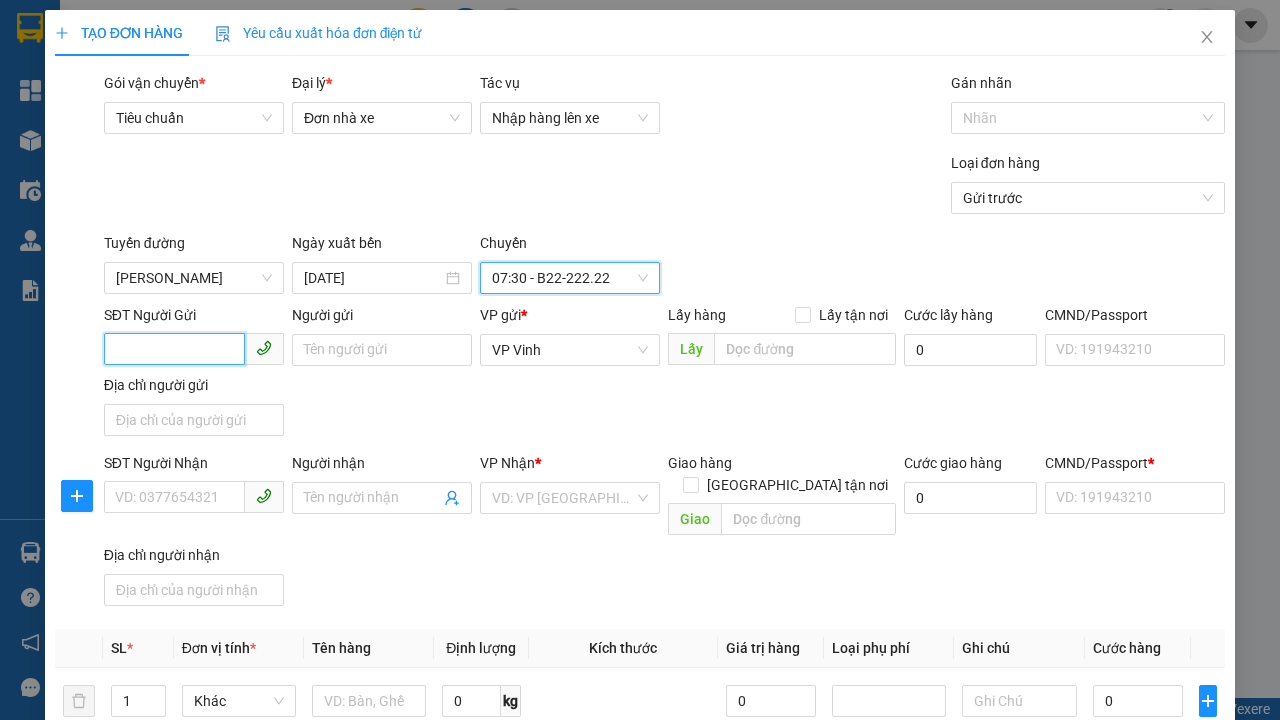 click on "SĐT Người Gửi" at bounding box center (174, 349) 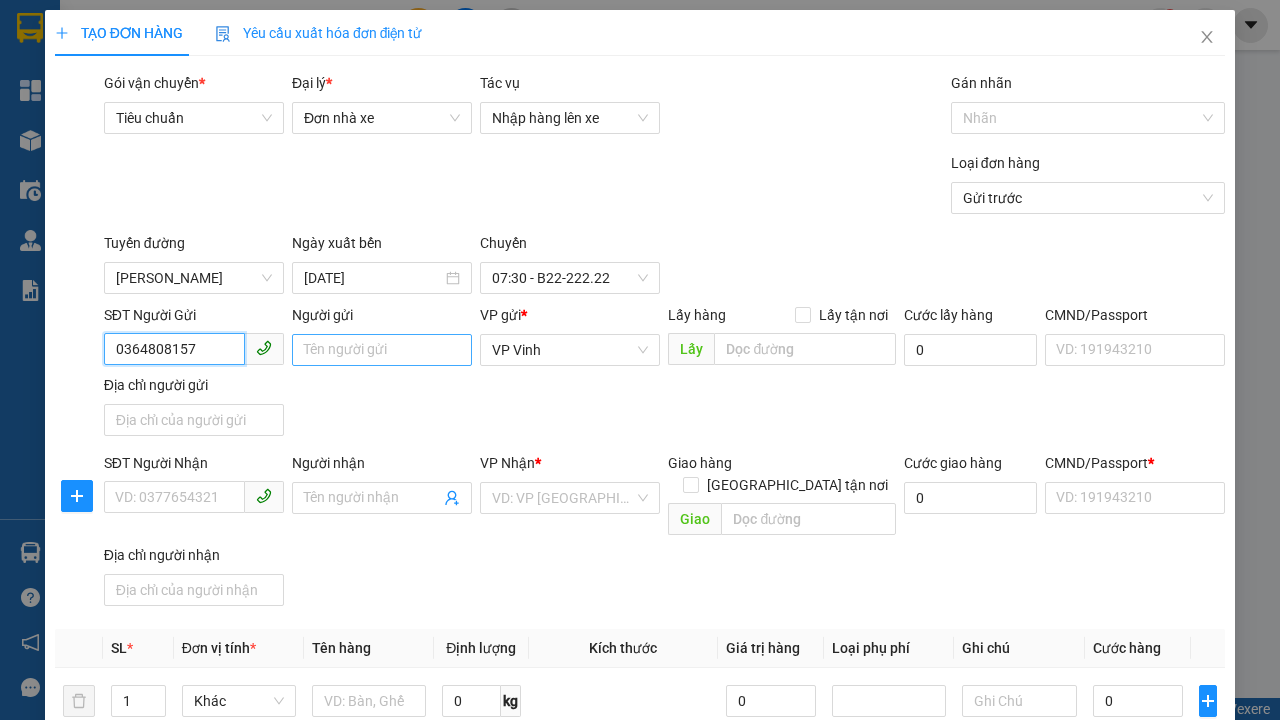 type on "0364808157" 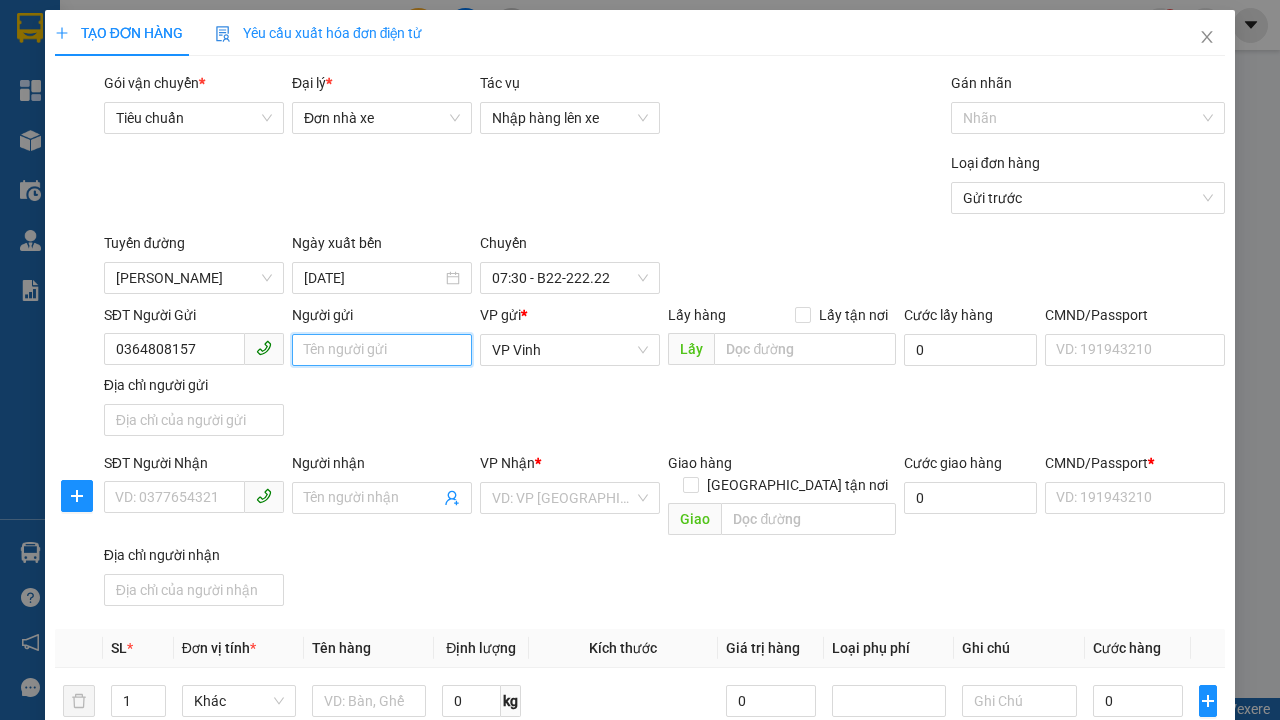 click on "Người gửi" at bounding box center (382, 350) 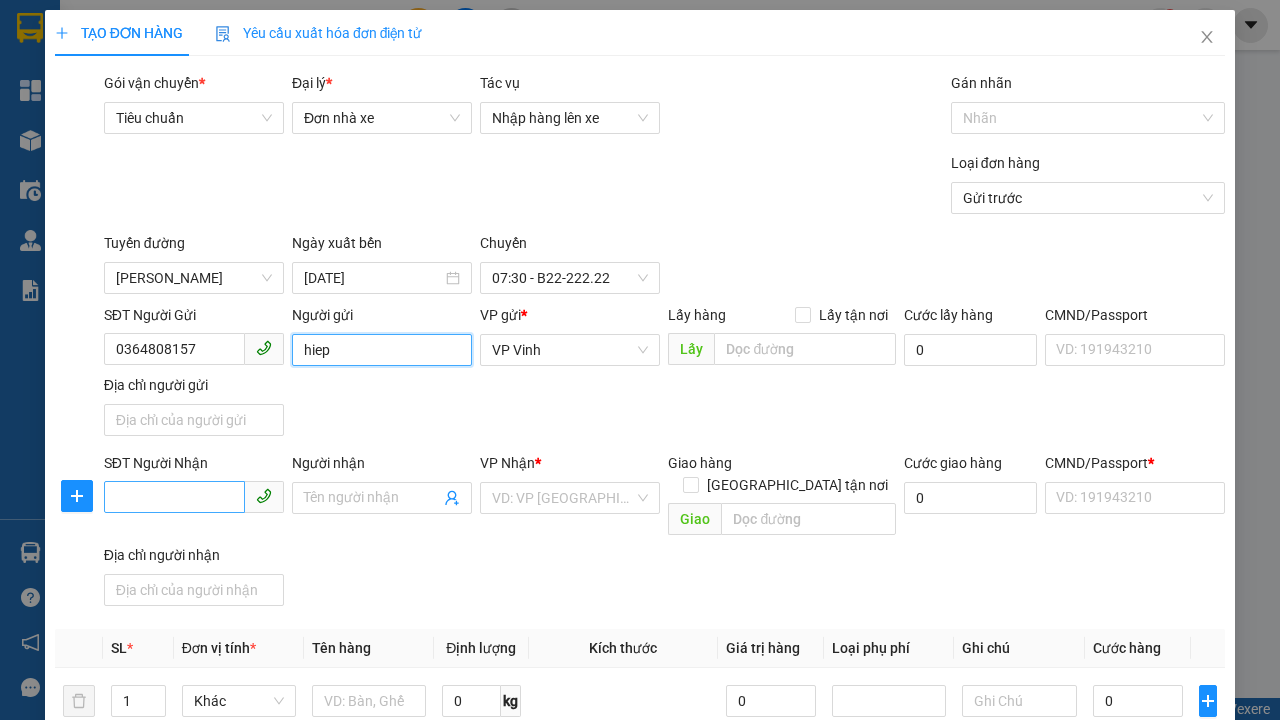 type on "hiep" 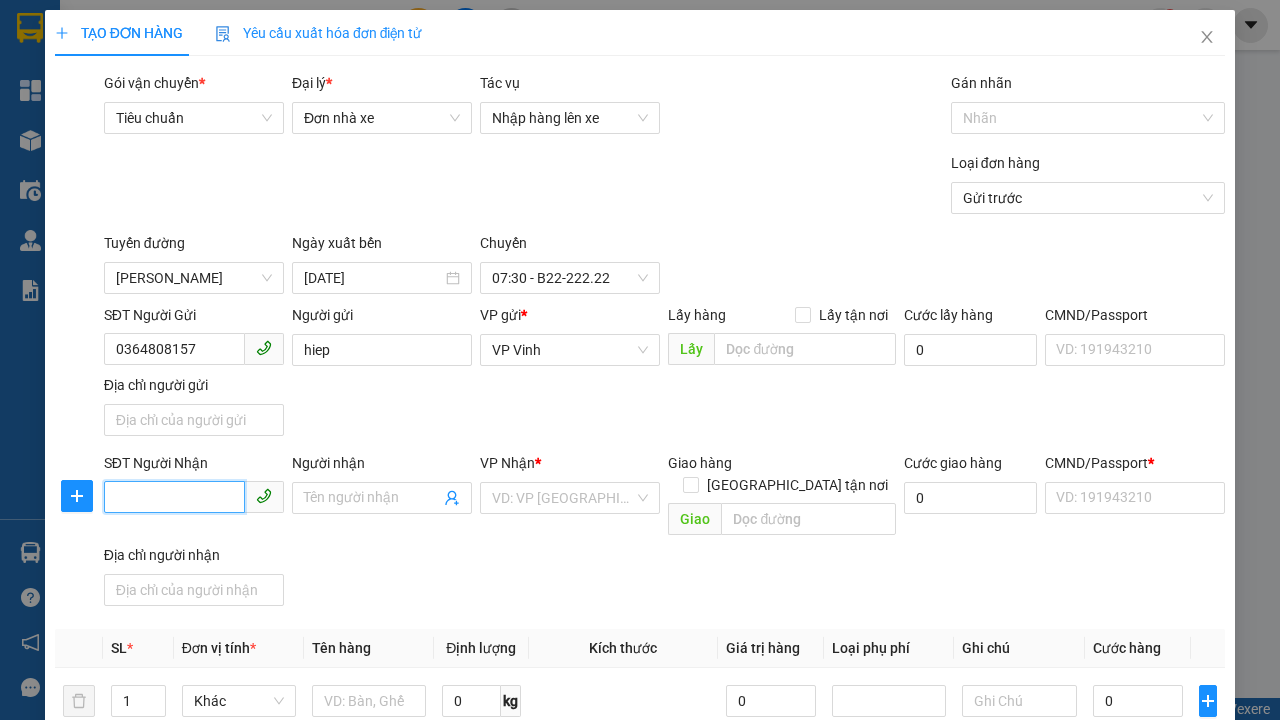 click on "SĐT Người Nhận" at bounding box center (174, 497) 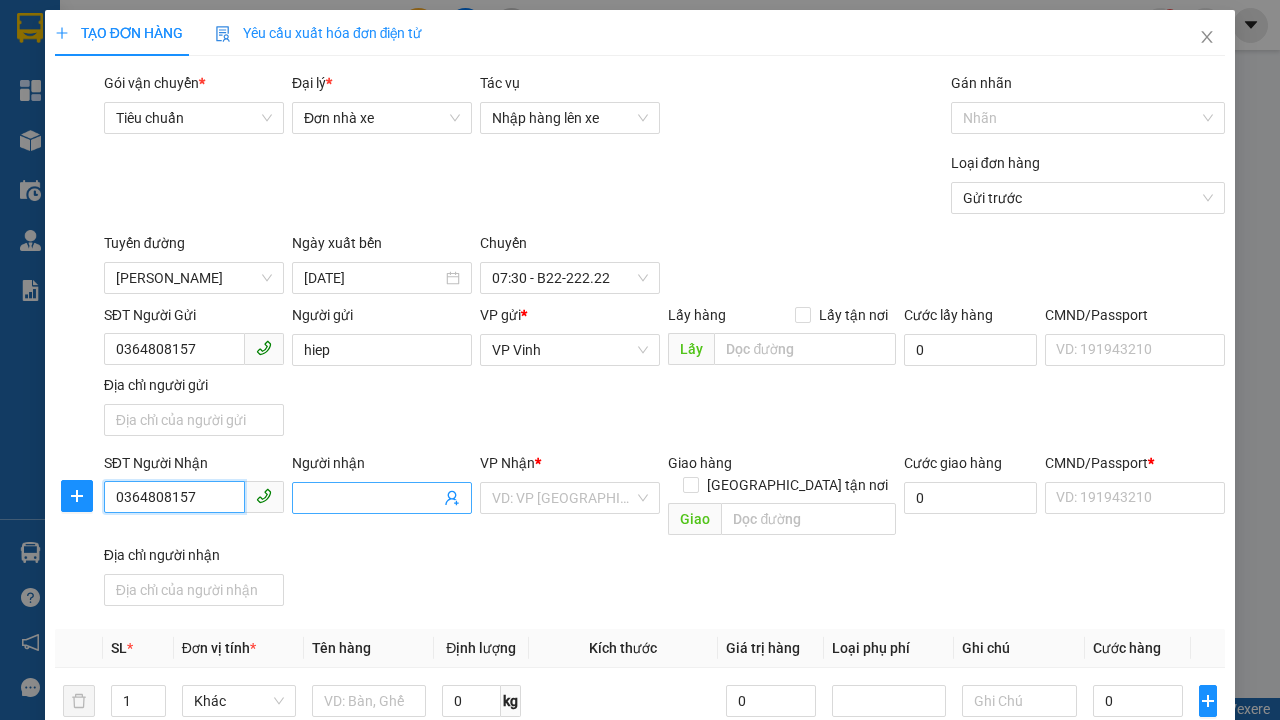 type on "0364808157" 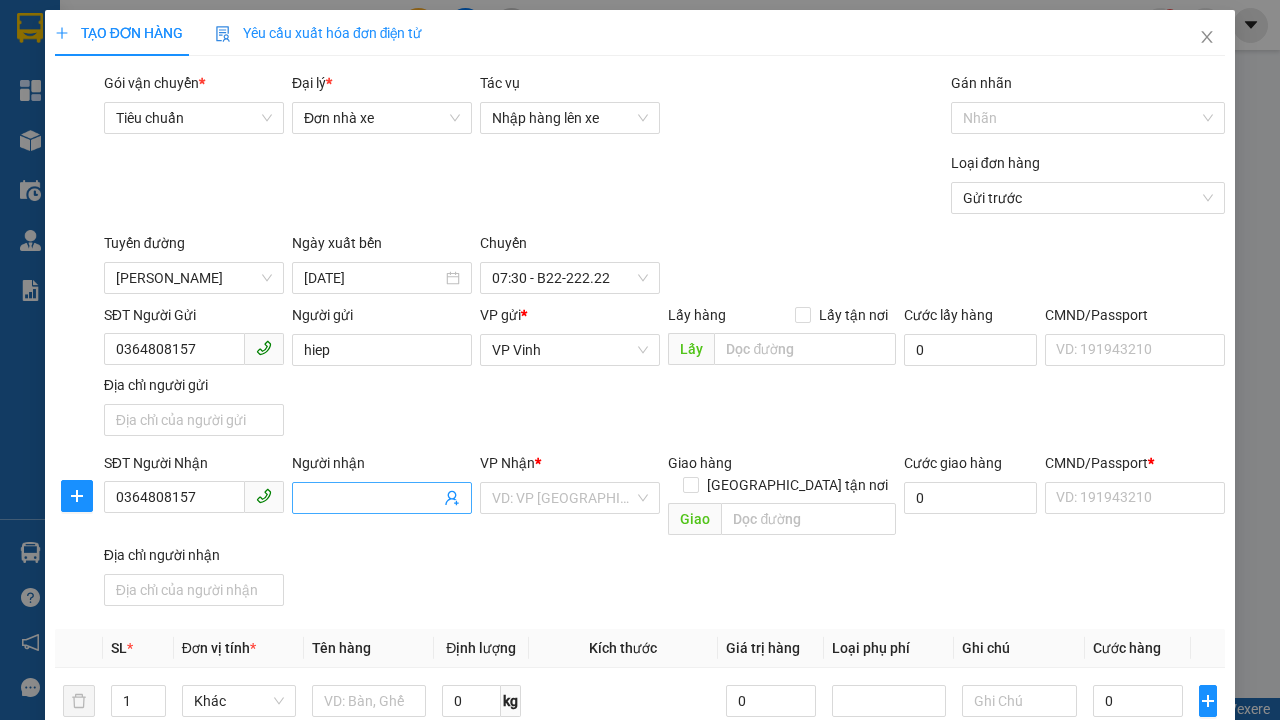 click on "Người nhận" at bounding box center (372, 498) 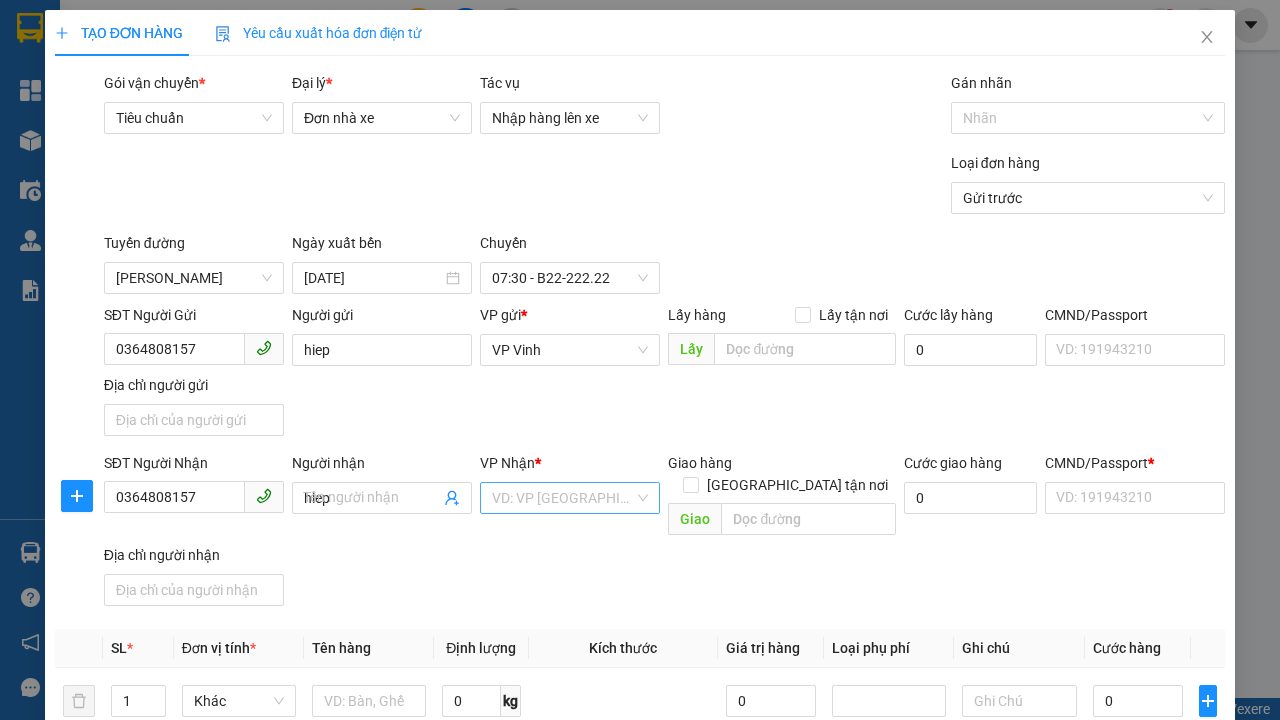 type on "hiep" 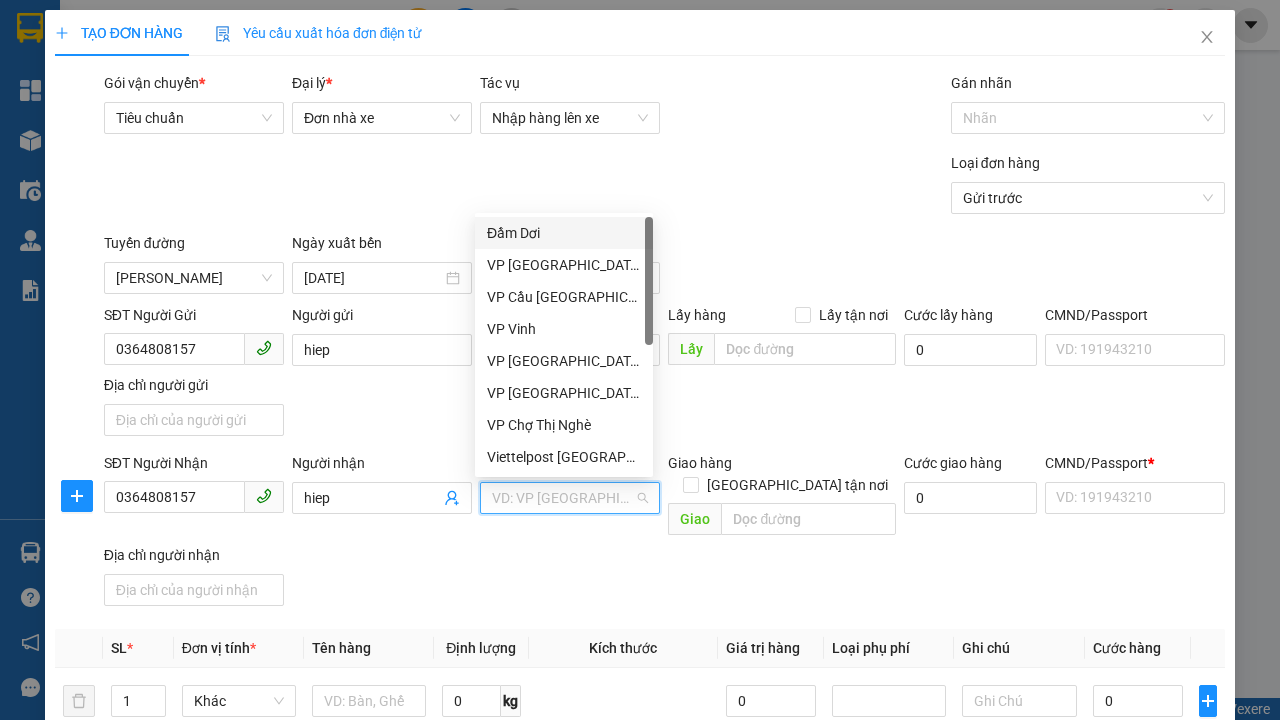 click on "VP Cầu [GEOGRAPHIC_DATA]" at bounding box center [564, 297] 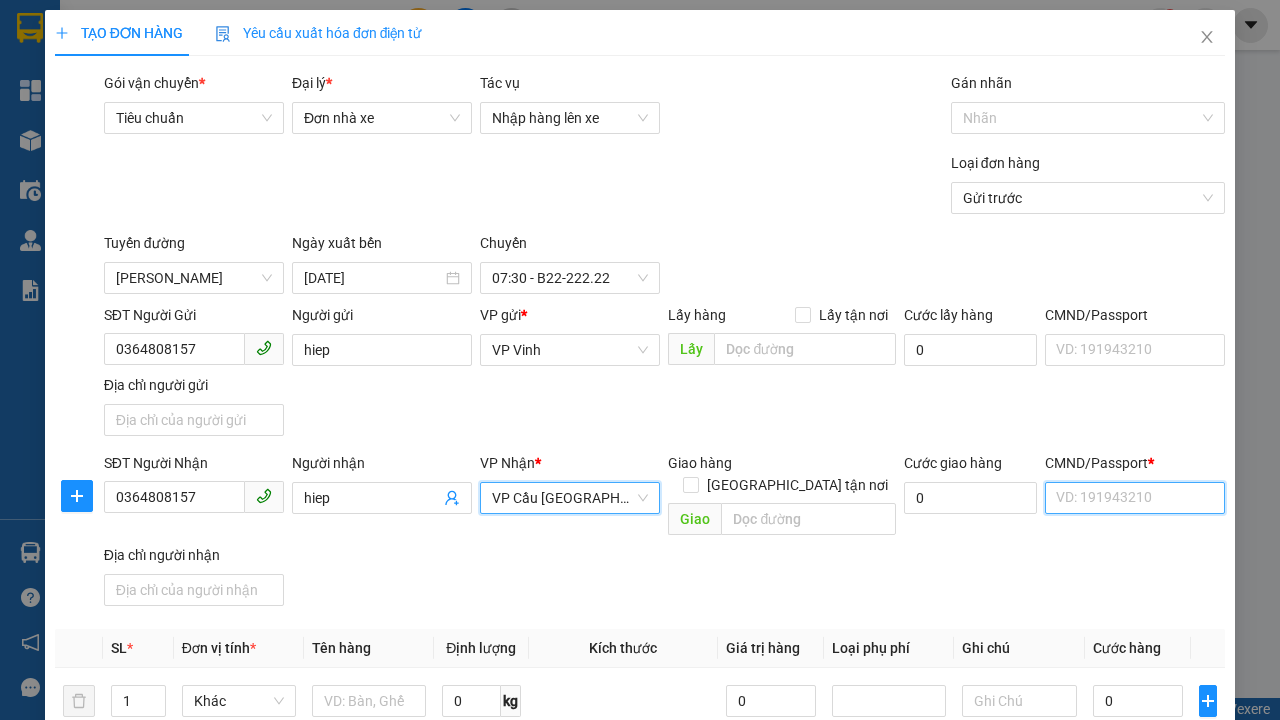 click on "CMND/Passport  *" at bounding box center [1135, 498] 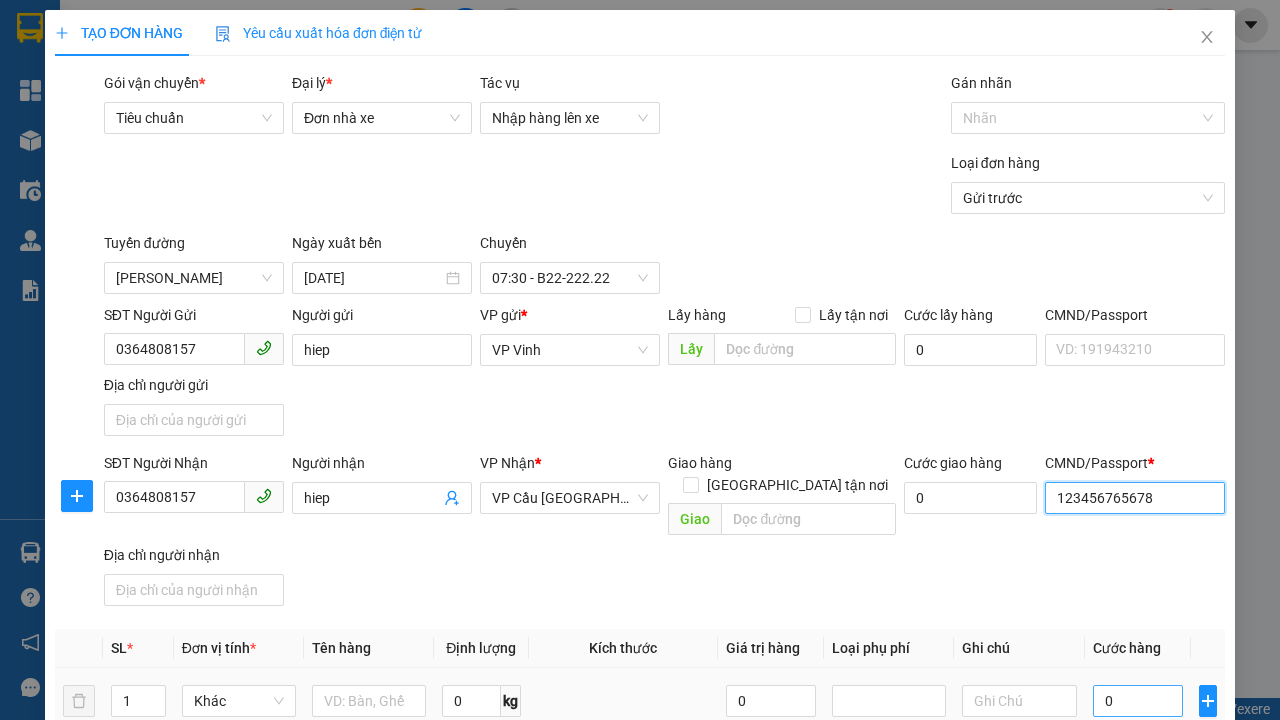 type on "123456765678" 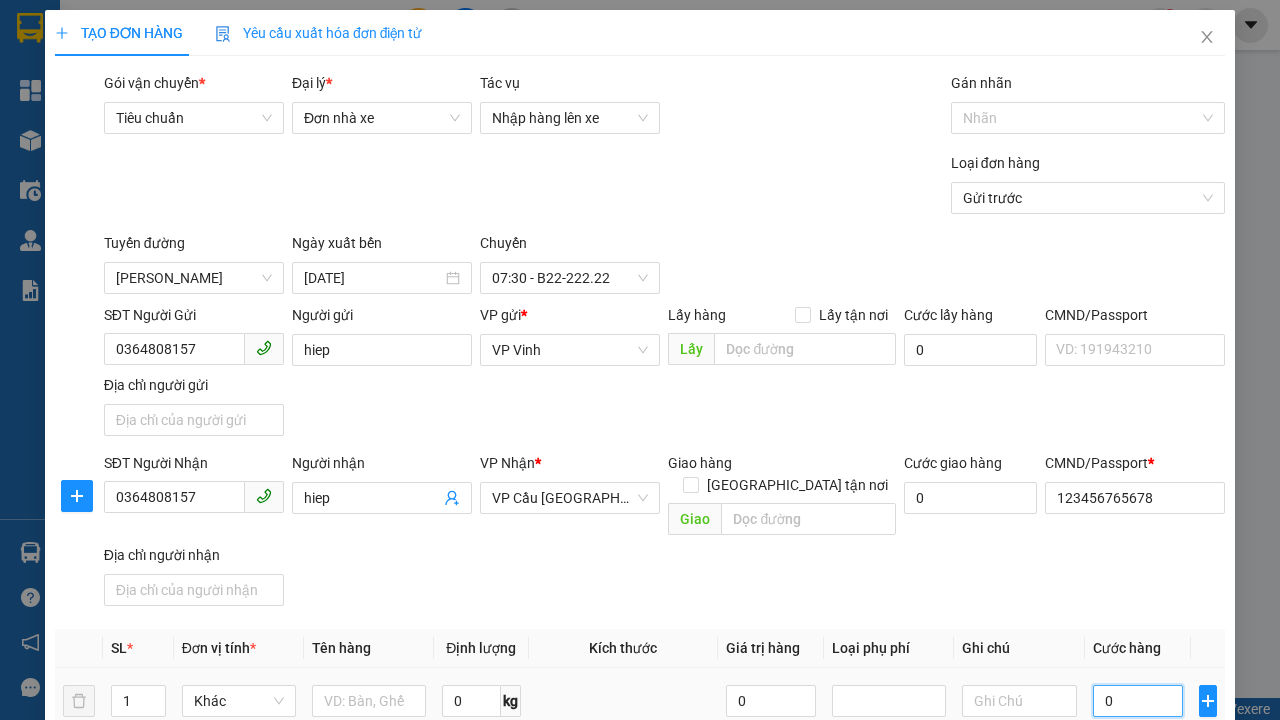 click on "0" at bounding box center (1138, 701) 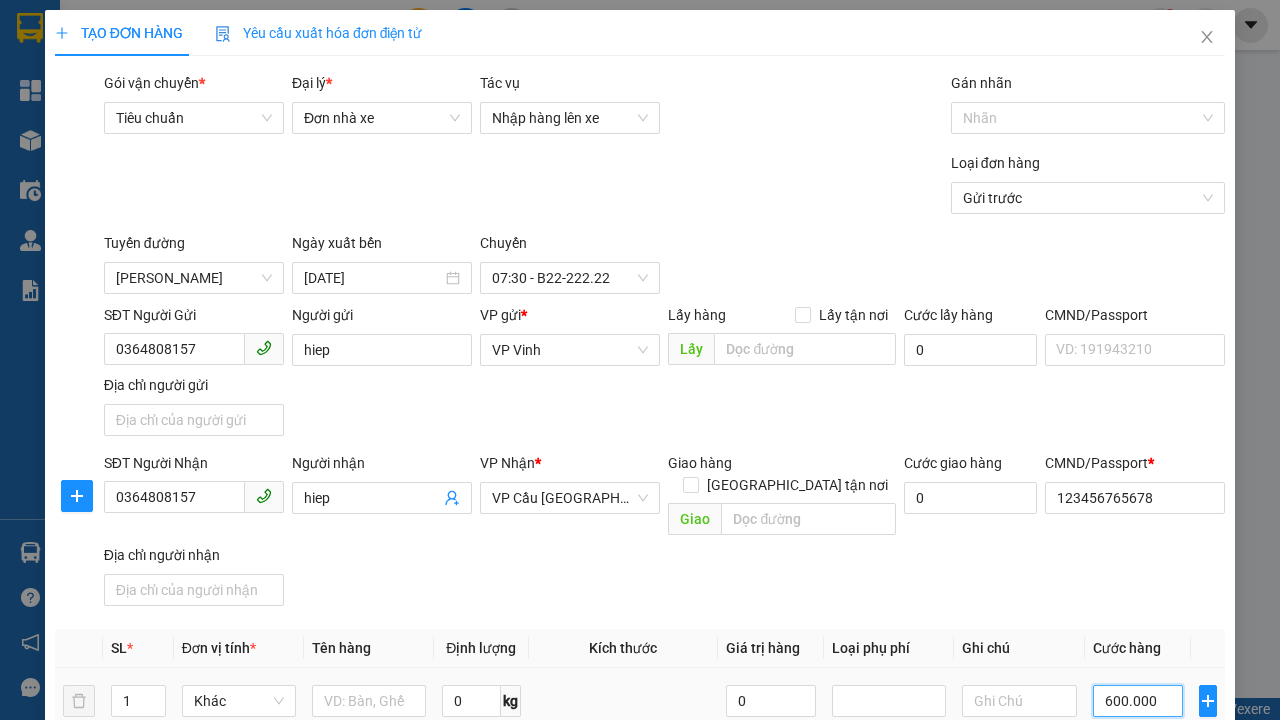 type on "600.000" 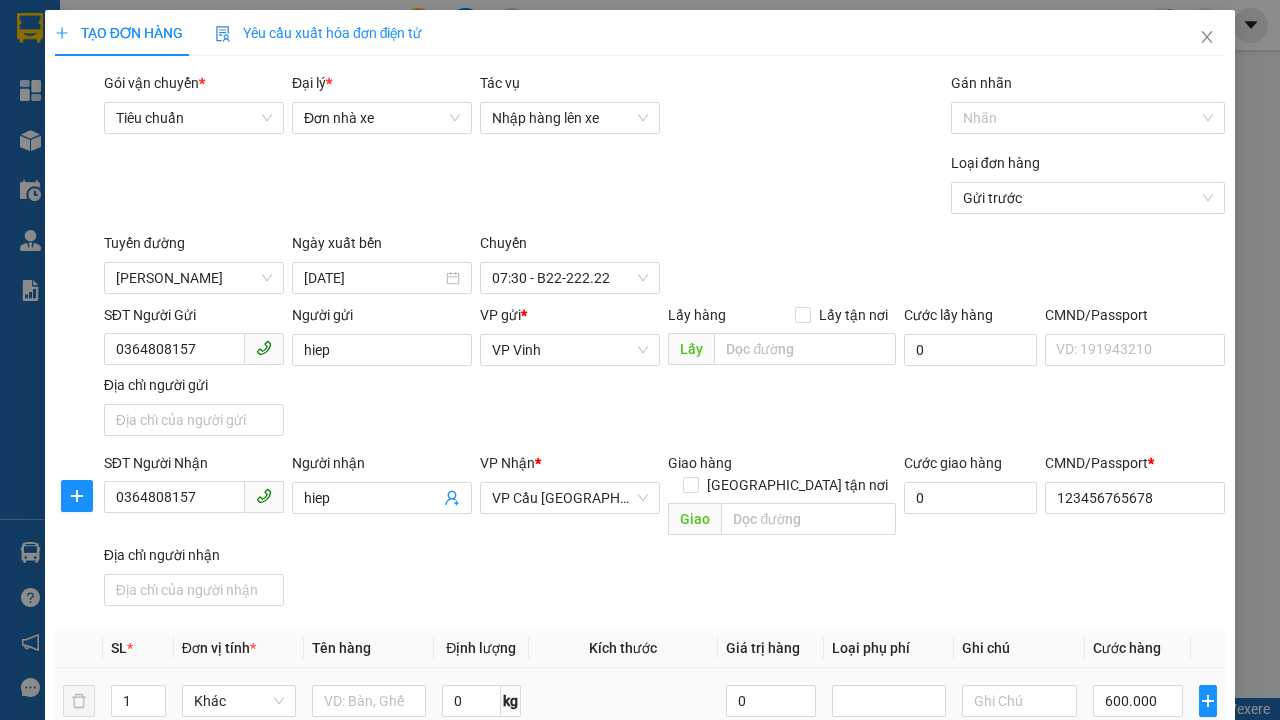click on "[PERSON_NAME]" at bounding box center [1027, 1141] 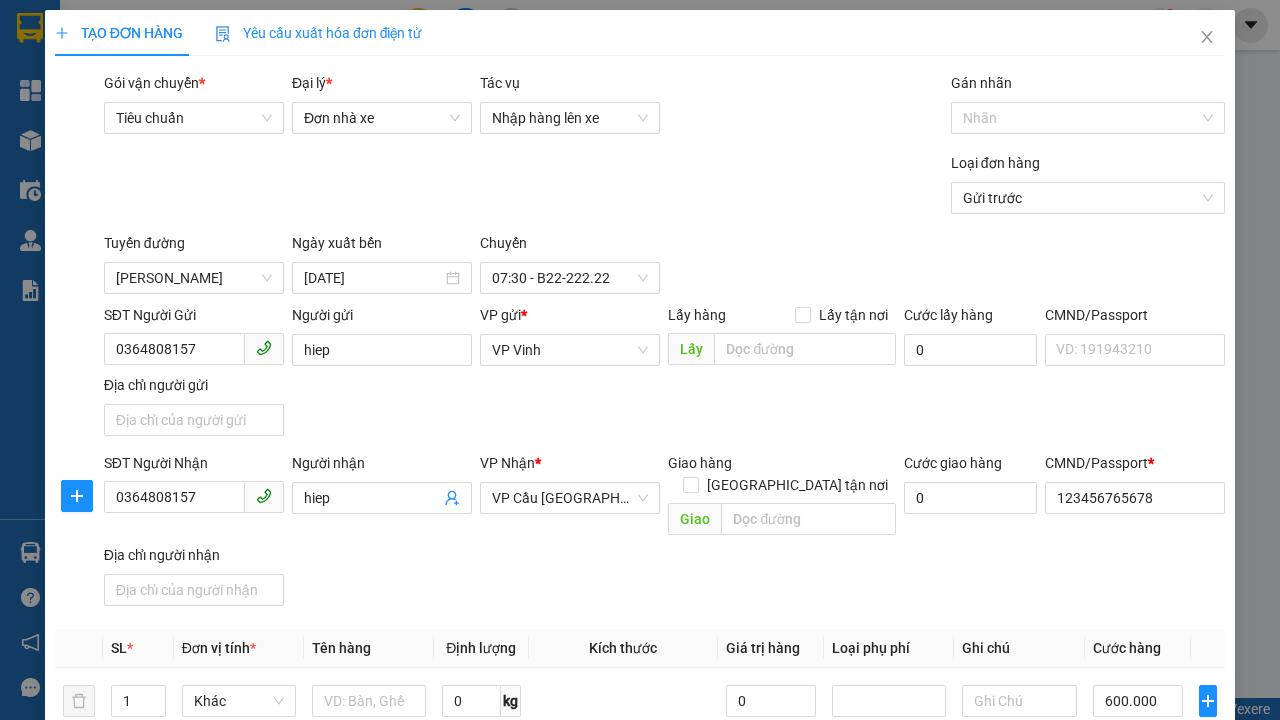 type on "588.000" 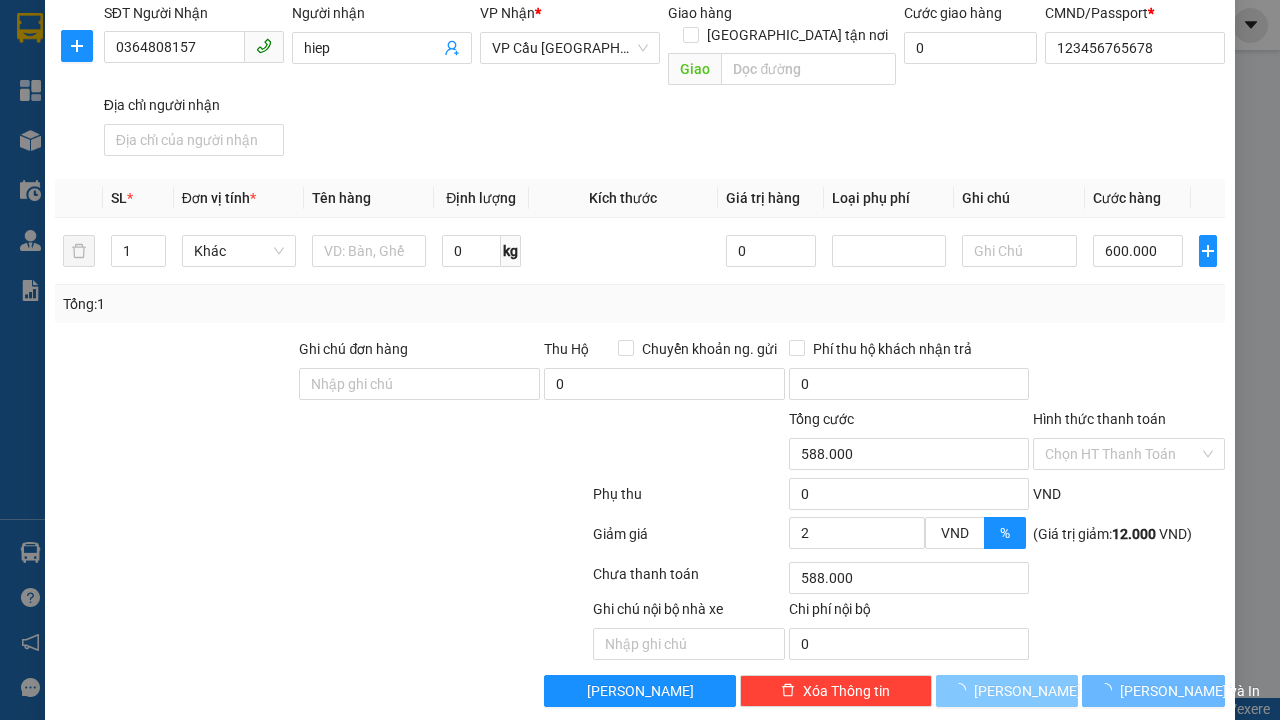type 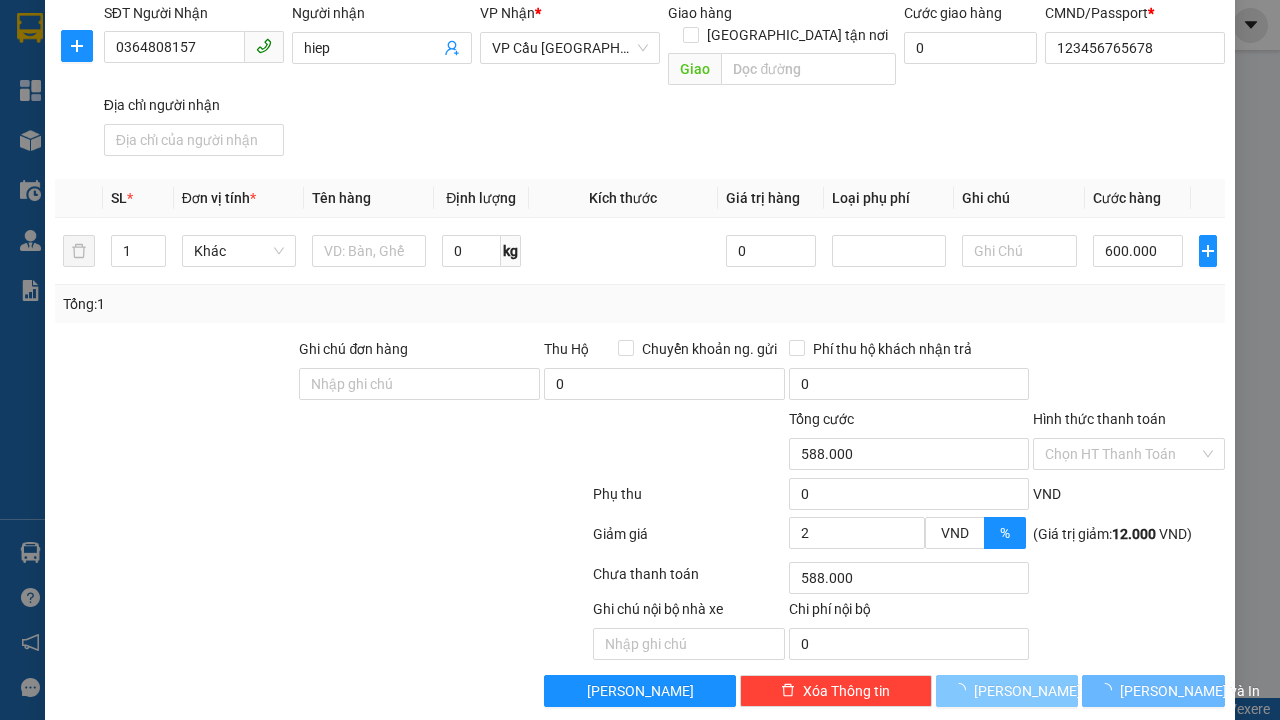 type 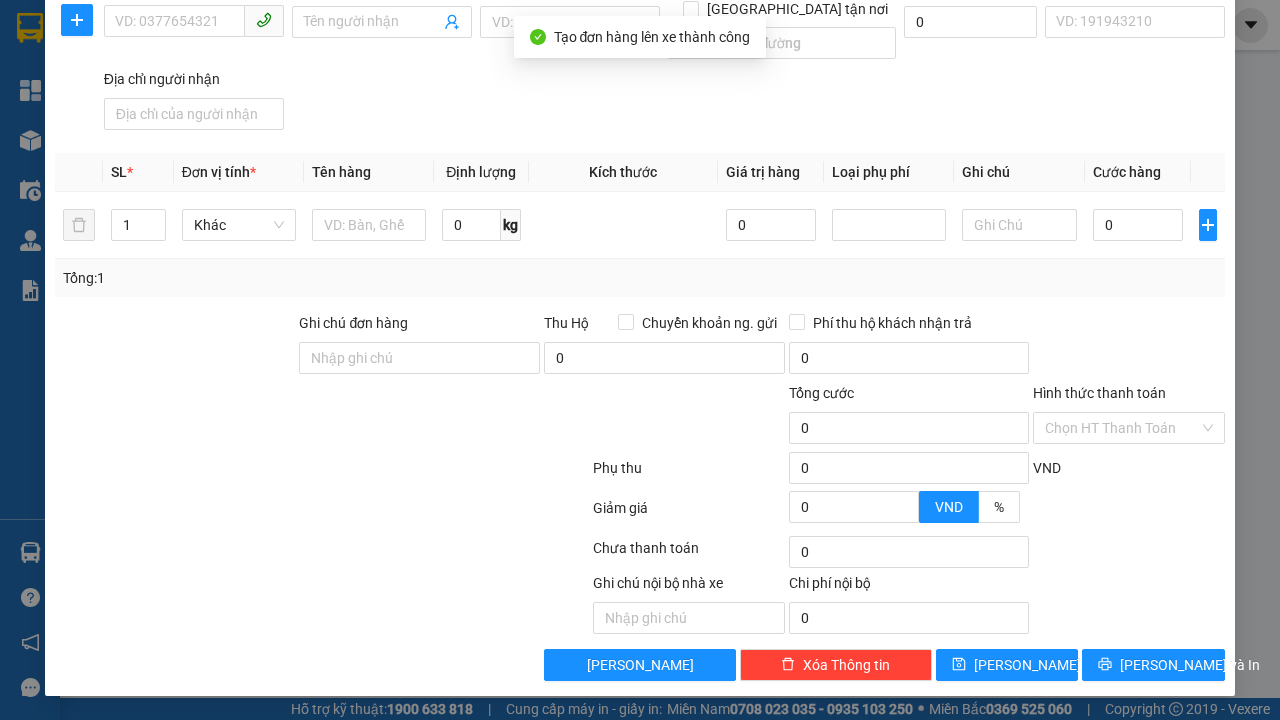 click 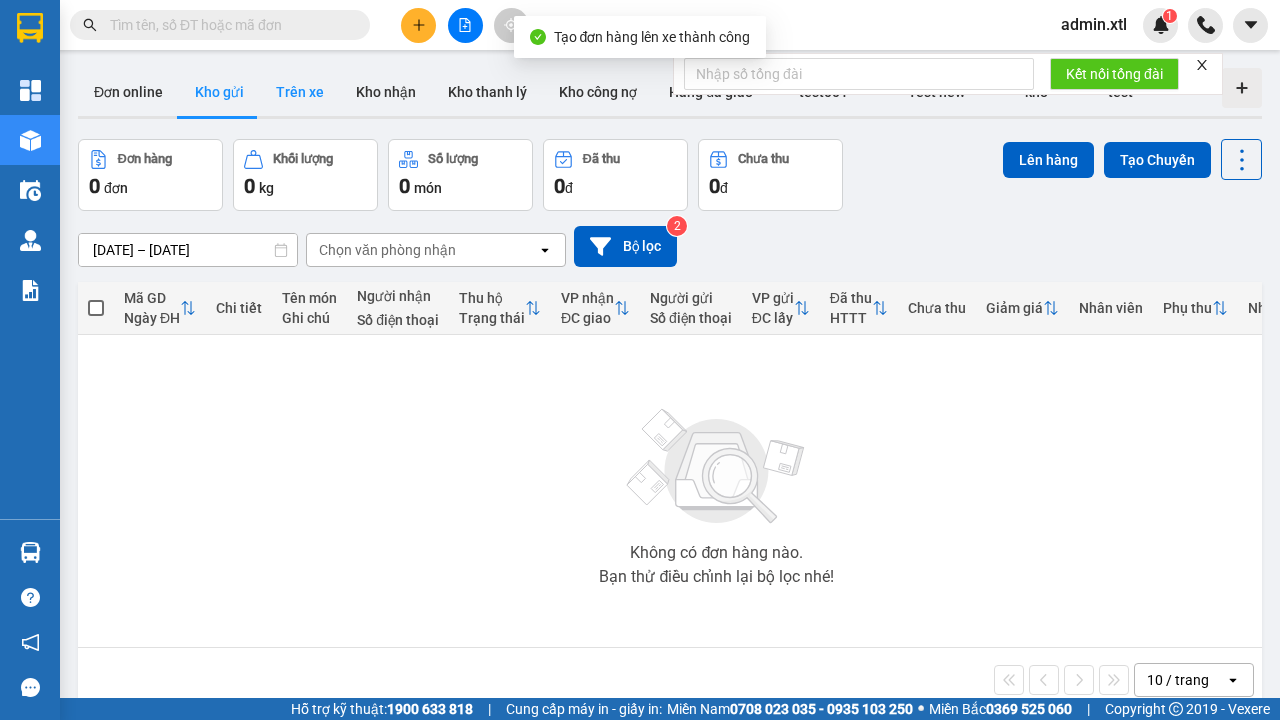 click on "Trên xe" at bounding box center [300, 92] 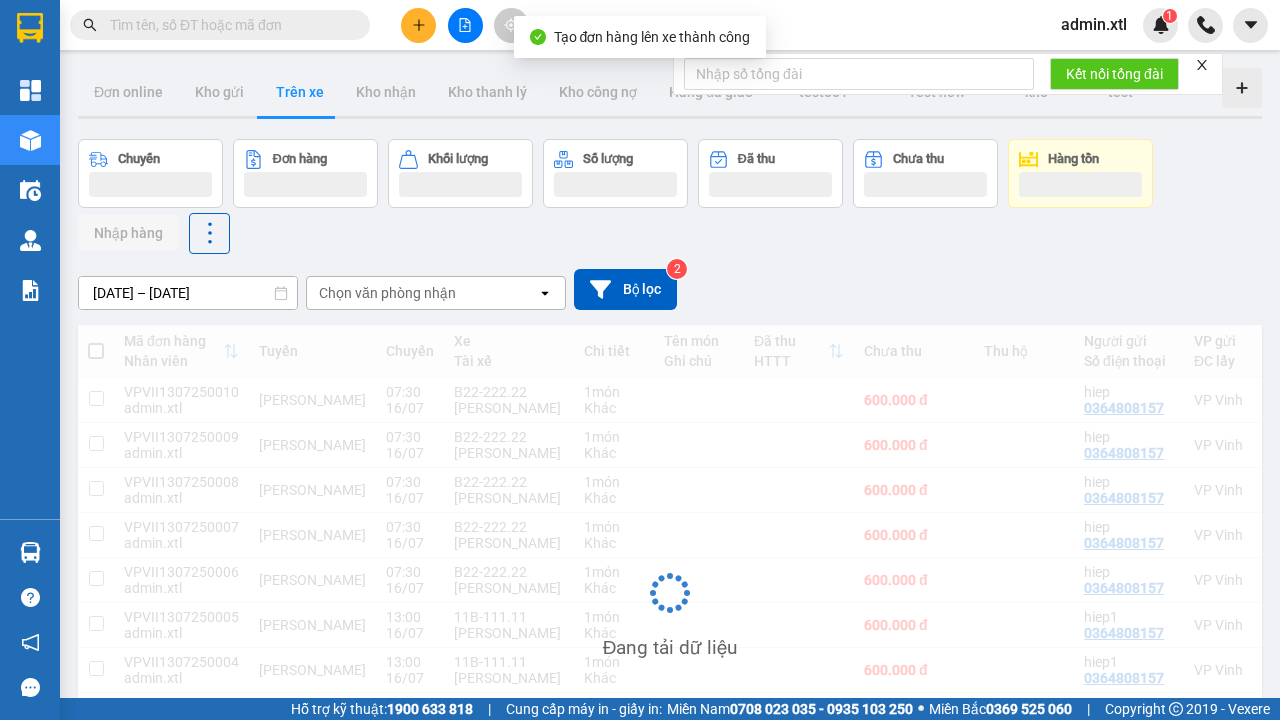 click at bounding box center [799, 400] 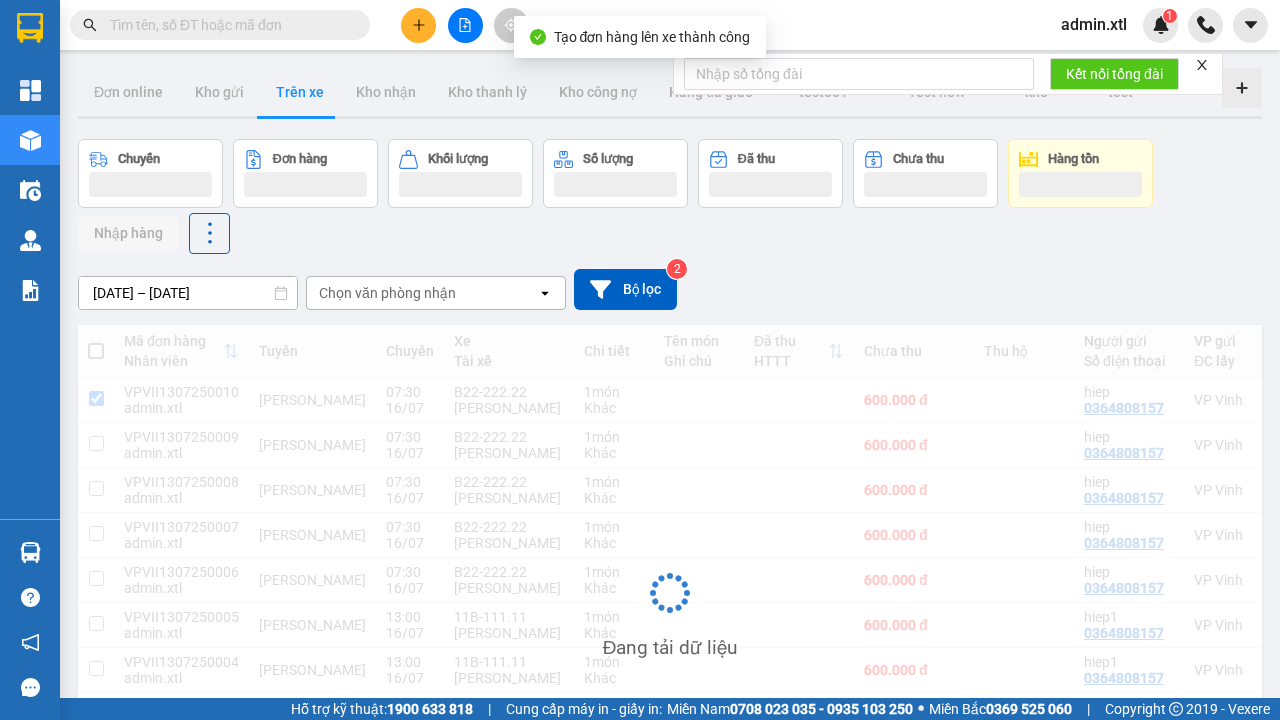 checkbox on "true" 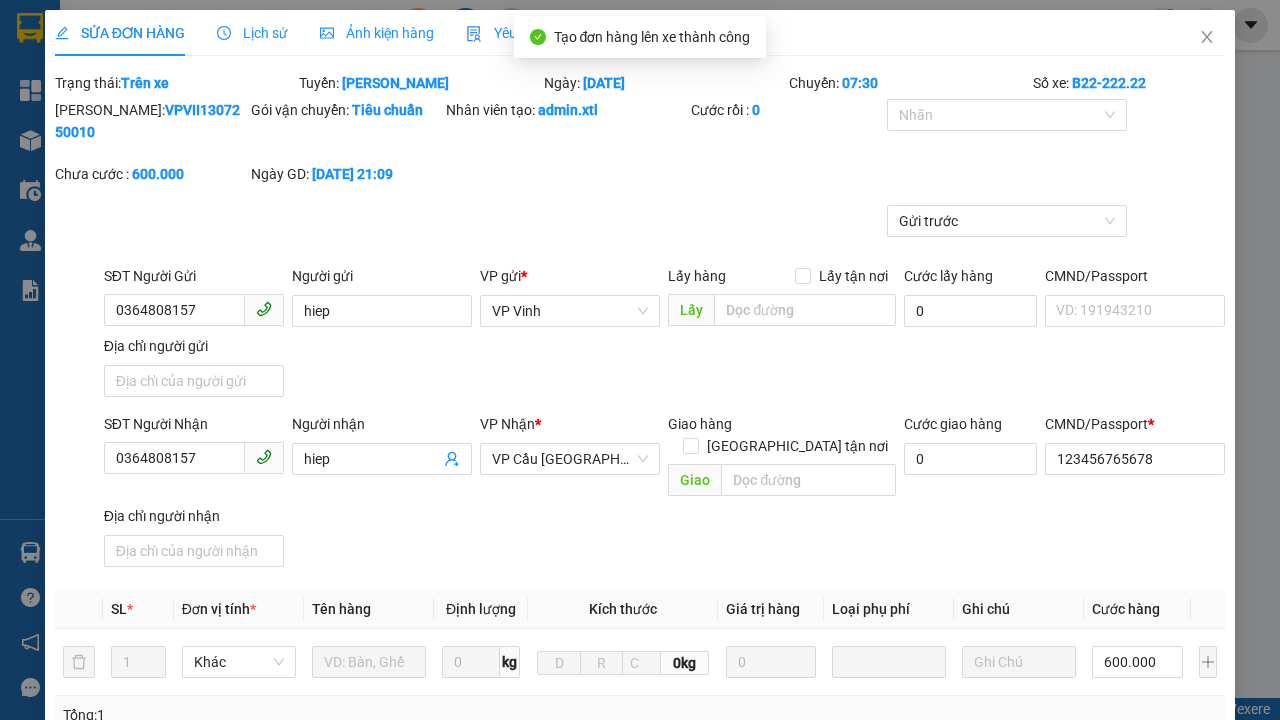 type on "0364808157" 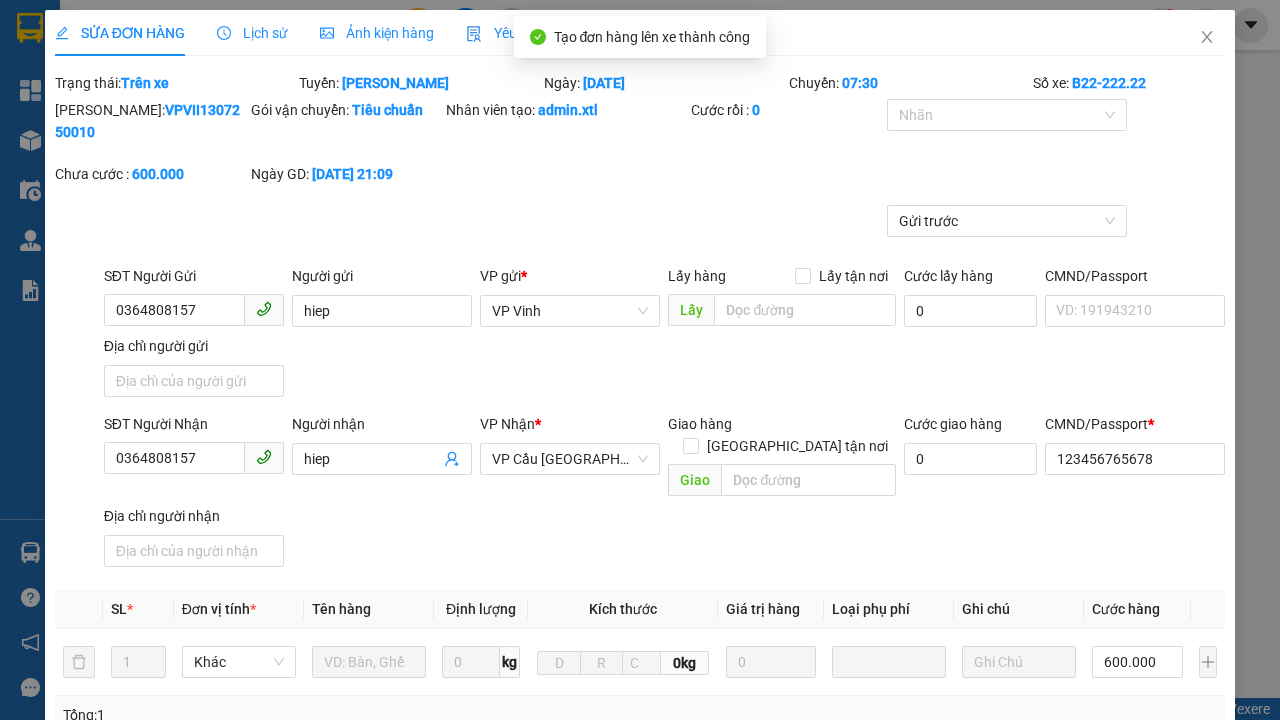 type on "hiep" 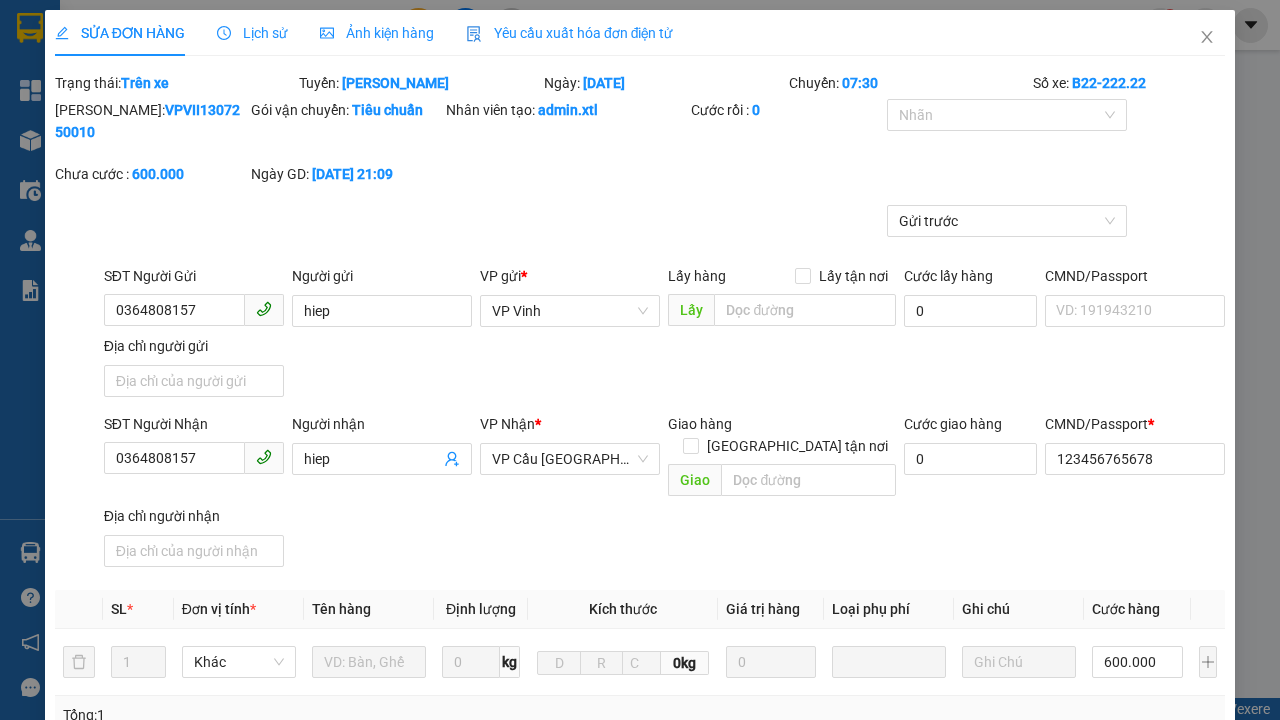 click on "Yêu cầu xuất hóa đơn điện tử" at bounding box center [570, 33] 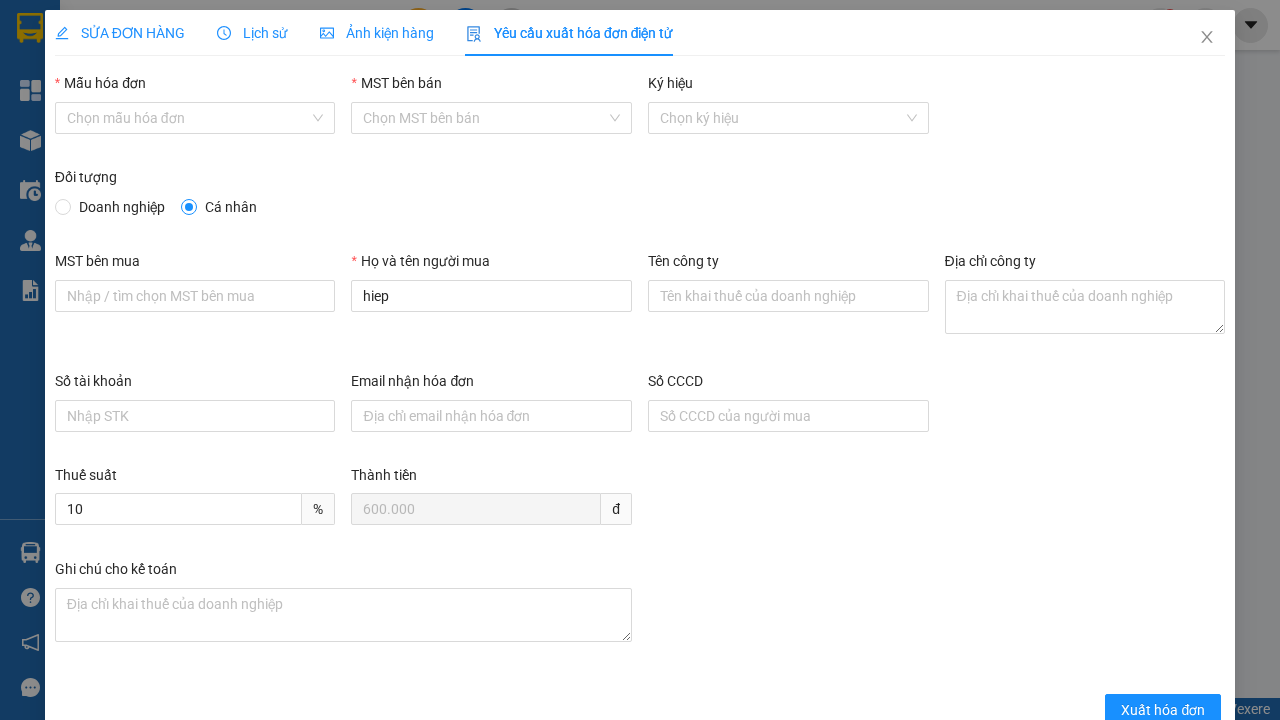 scroll, scrollTop: 22, scrollLeft: 0, axis: vertical 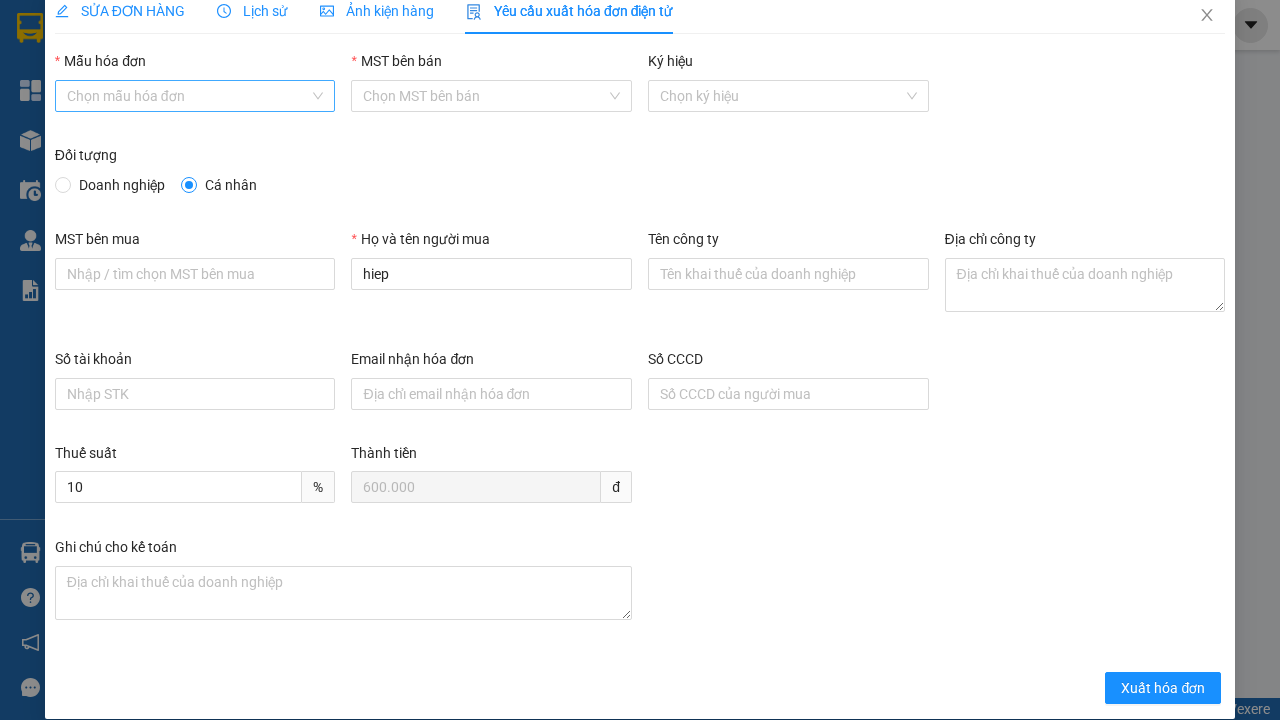 click on "Mẫu hóa đơn" at bounding box center [188, 96] 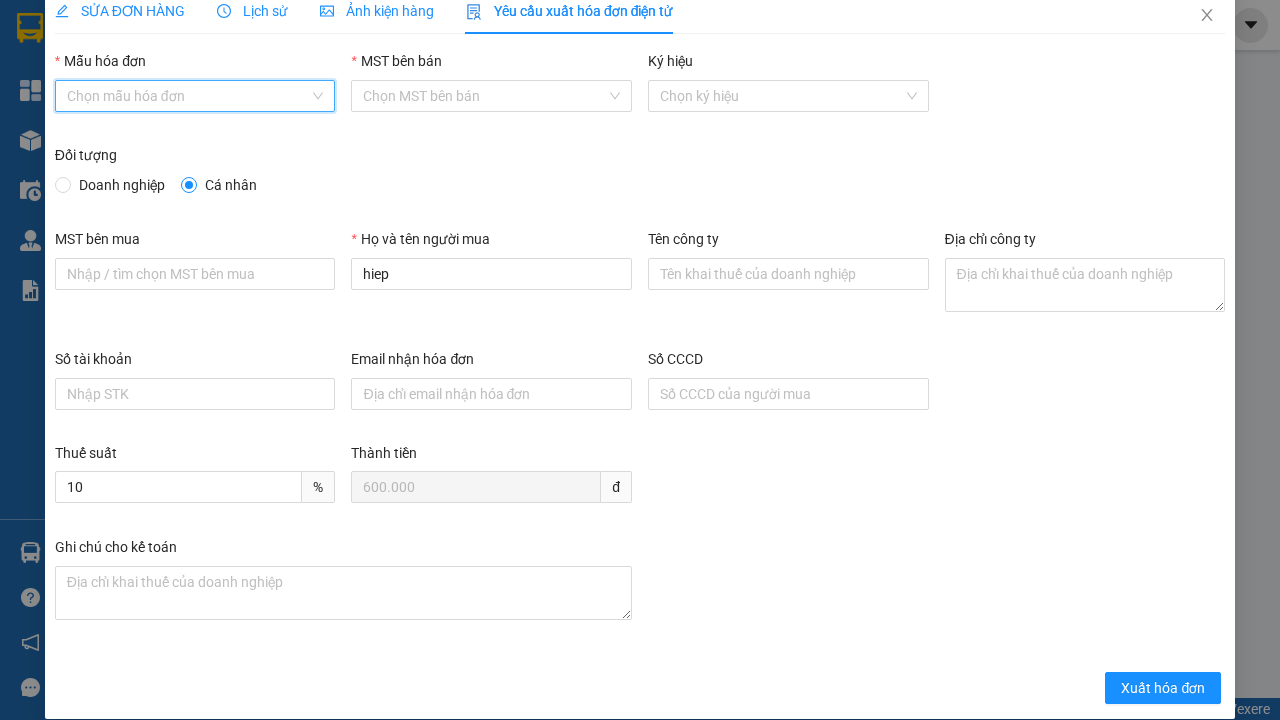 click on "THUTEST-MB-1C25MSP" at bounding box center [192, 136] 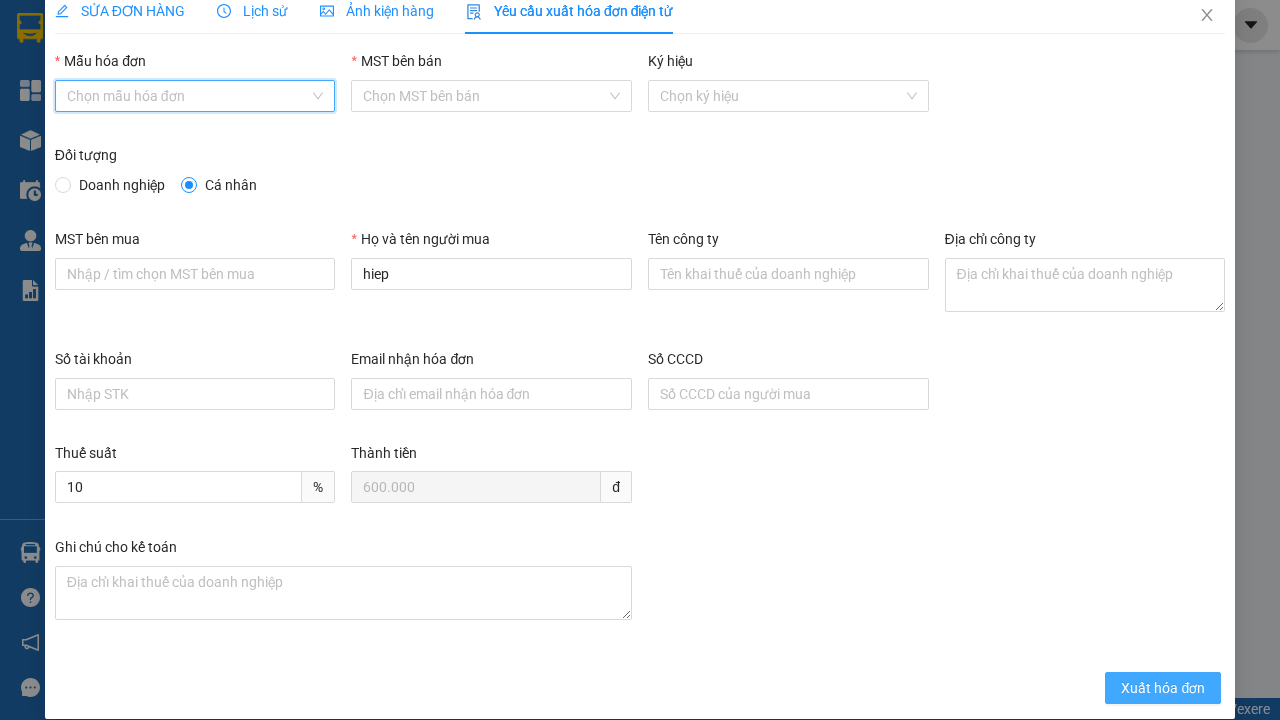click on "Xuất hóa đơn" at bounding box center [1163, 688] 